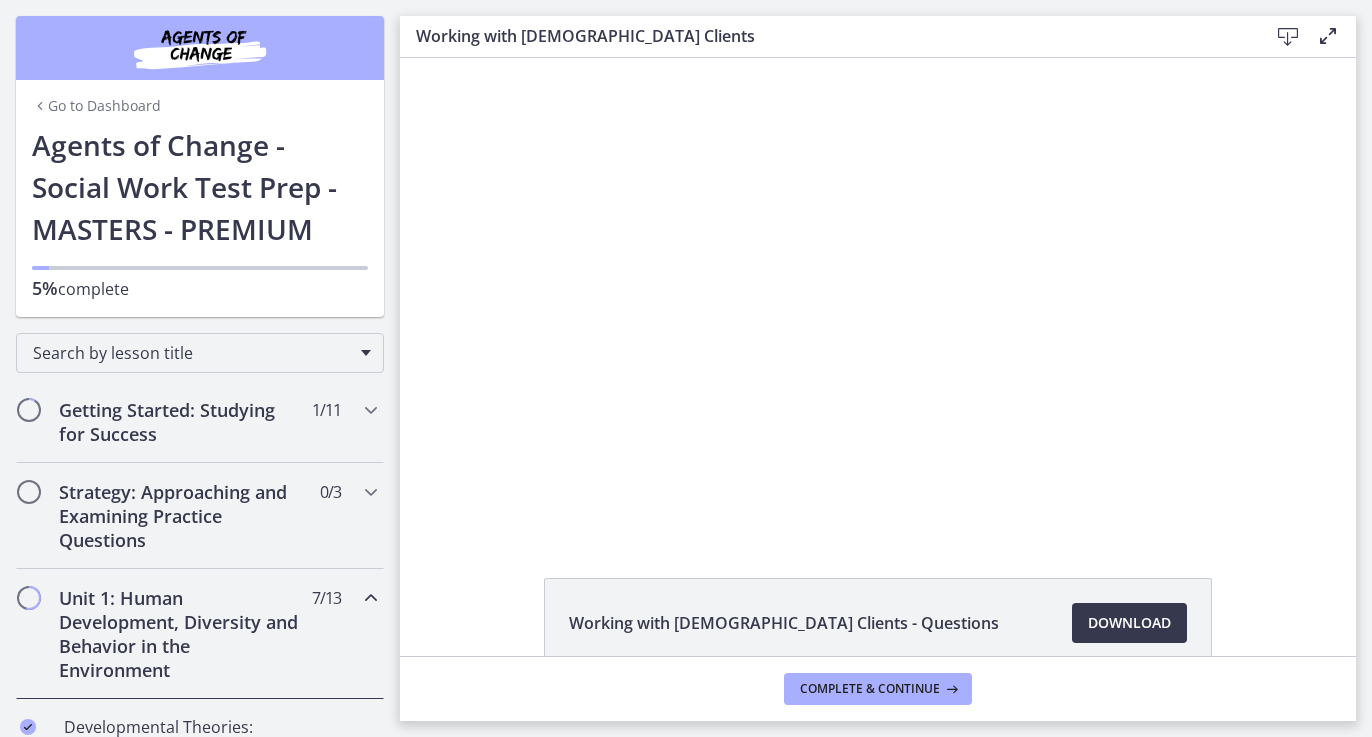 scroll, scrollTop: 0, scrollLeft: 0, axis: both 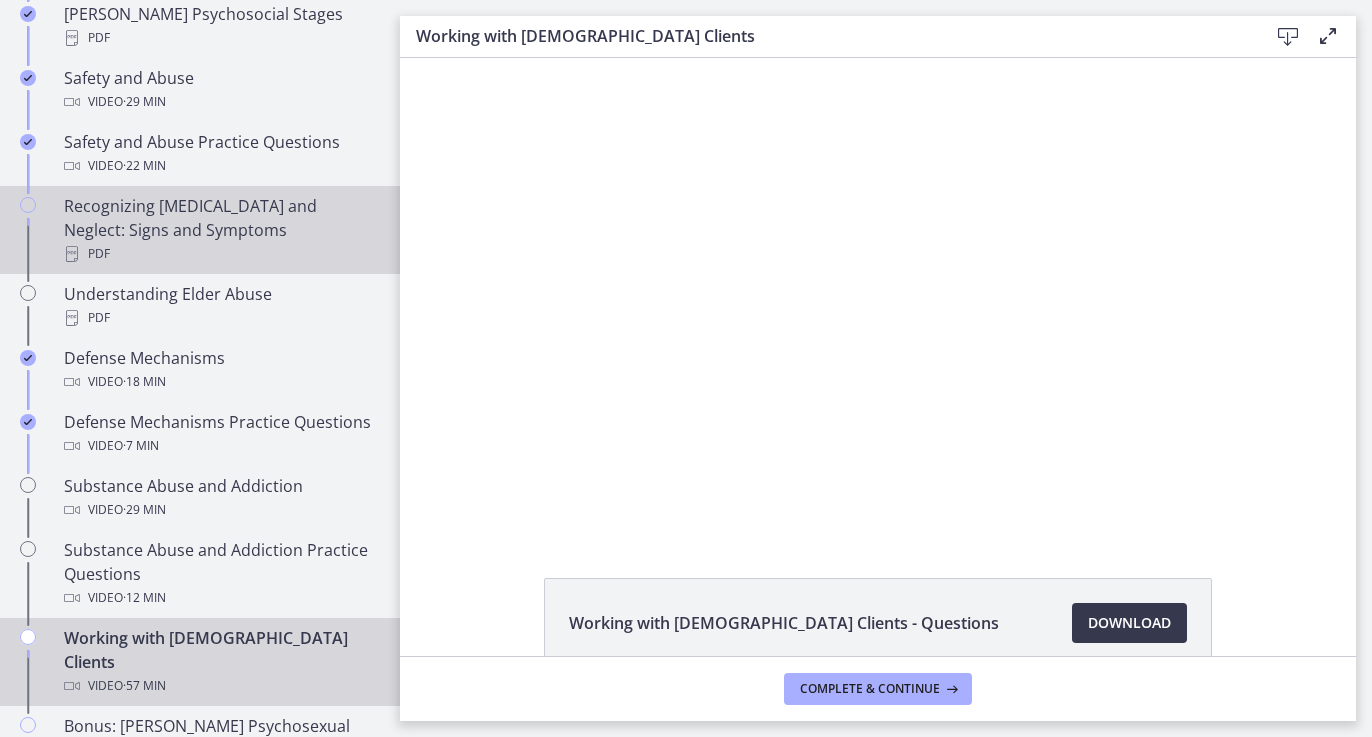 click on "Recognizing [MEDICAL_DATA] and Neglect: Signs and Symptoms
PDF" at bounding box center [220, 230] 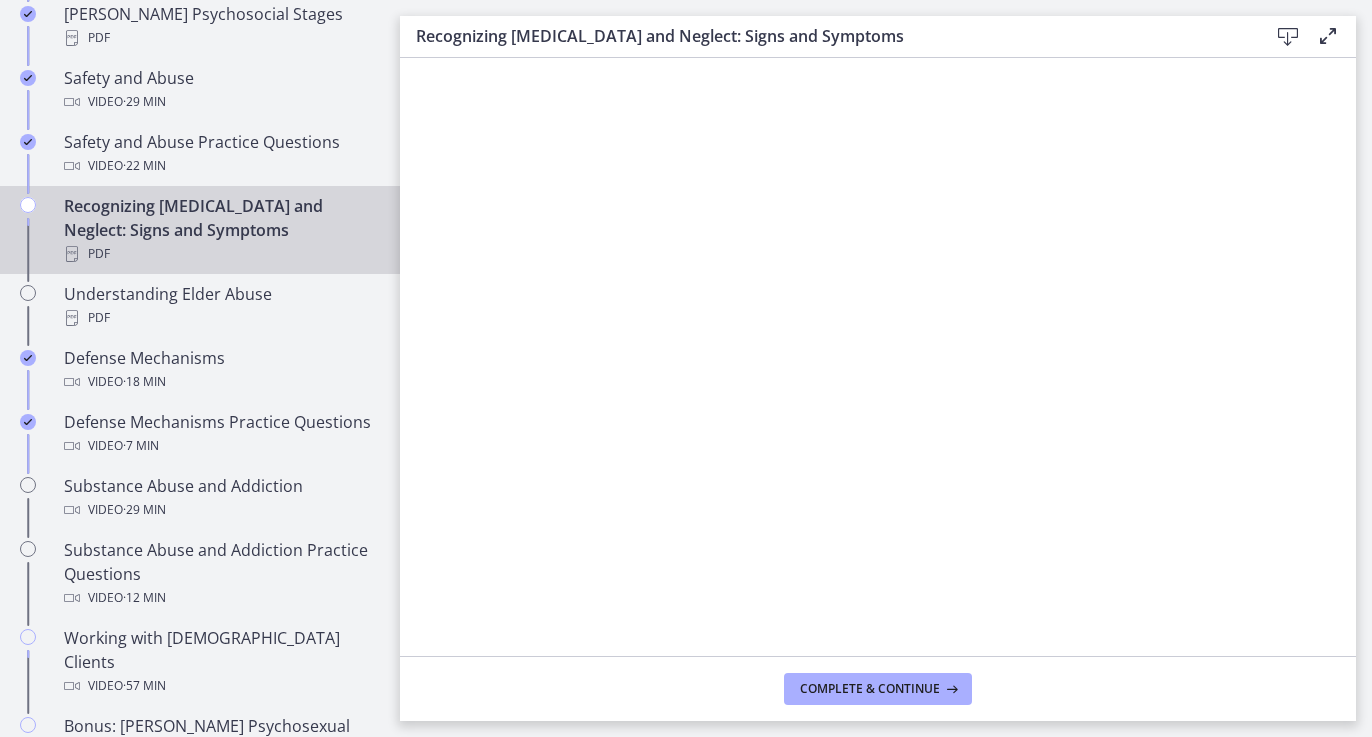 scroll, scrollTop: 0, scrollLeft: 0, axis: both 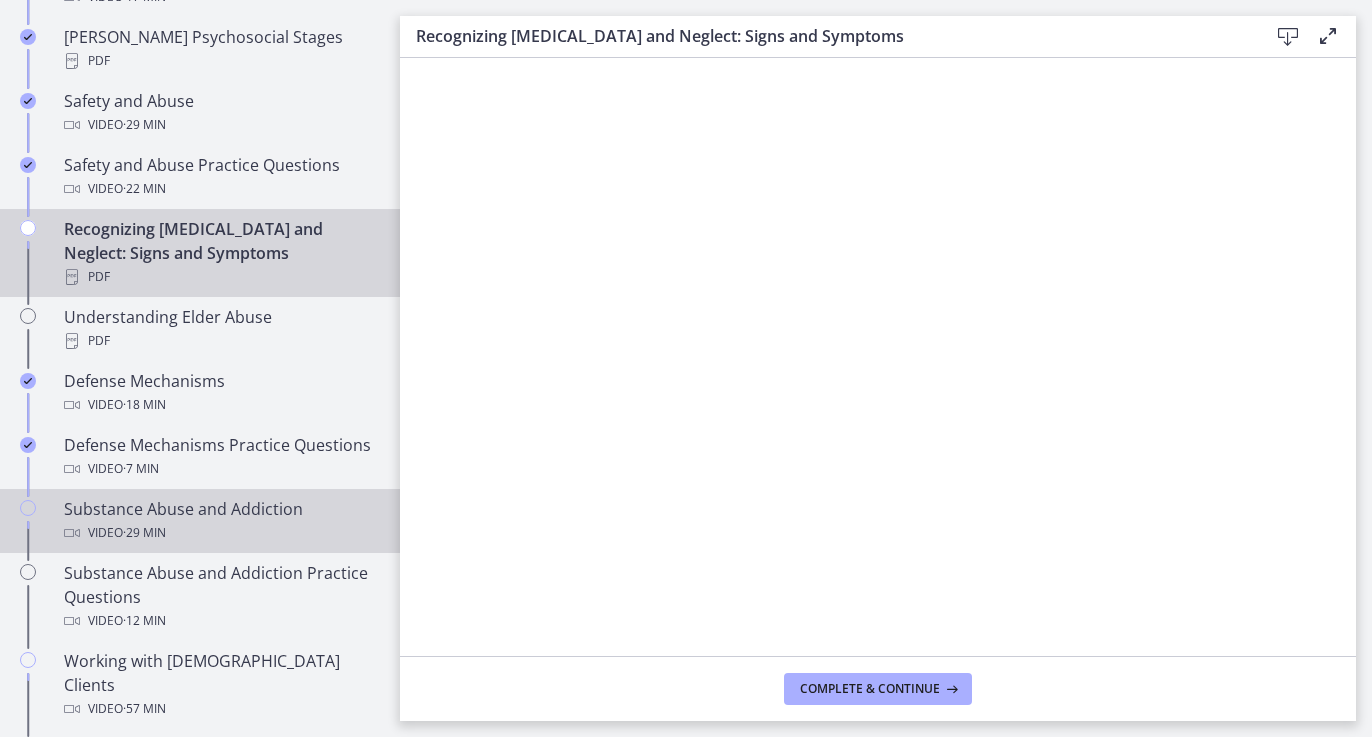 click on "·  29 min" at bounding box center (144, 533) 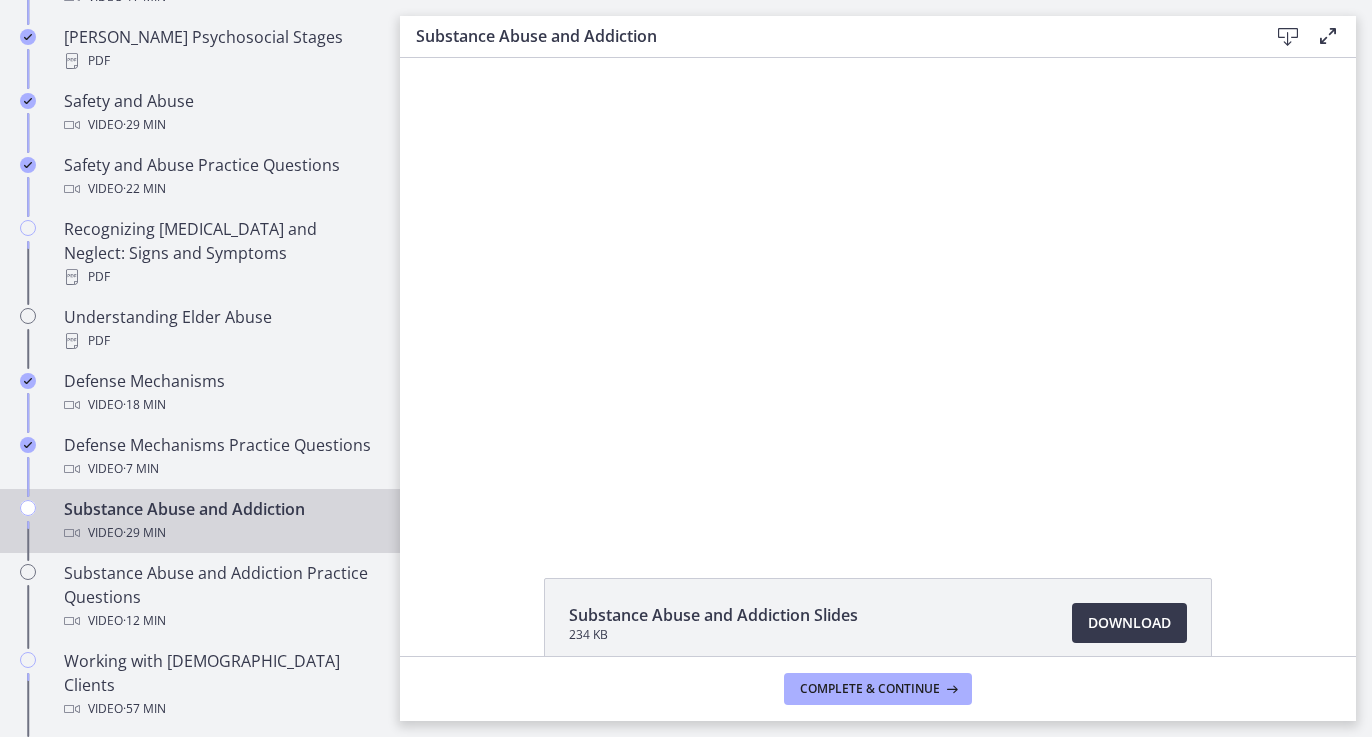scroll, scrollTop: 0, scrollLeft: 0, axis: both 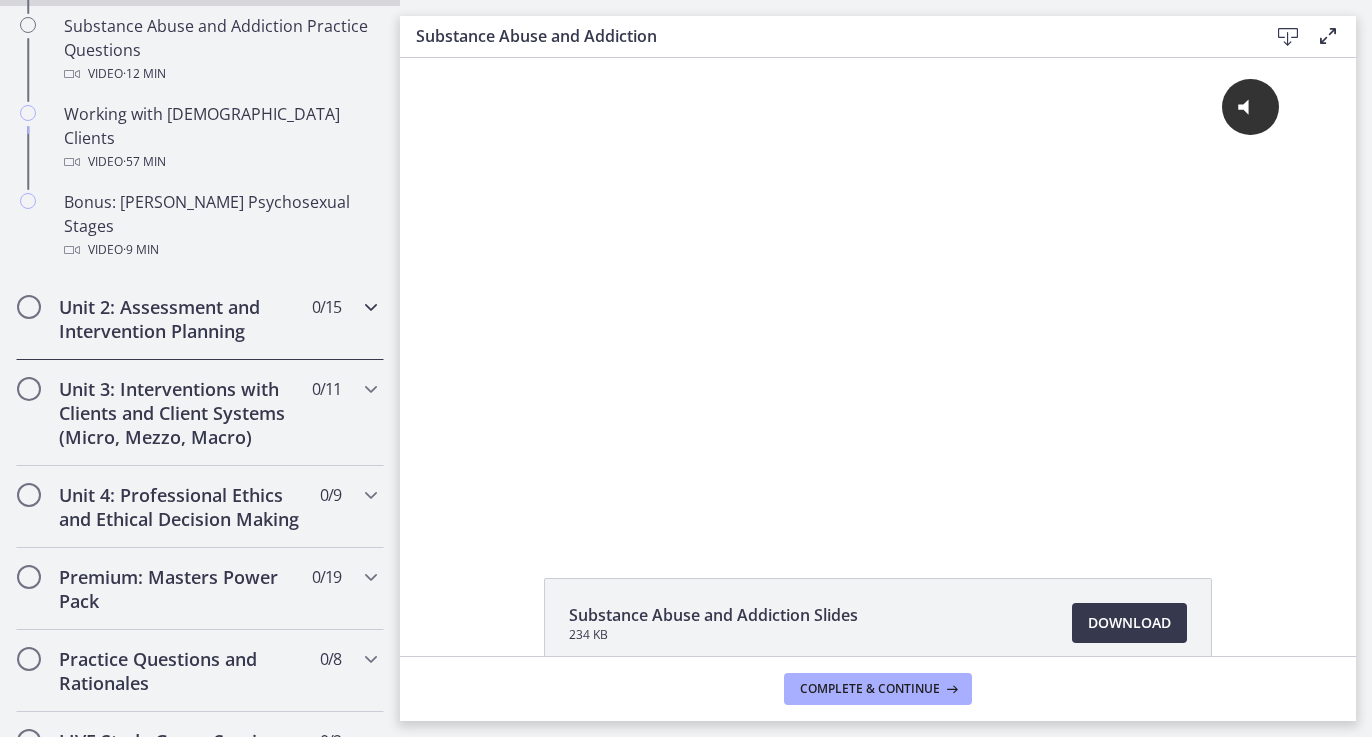 click on "Unit 2: Assessment and Intervention Planning" at bounding box center (181, 319) 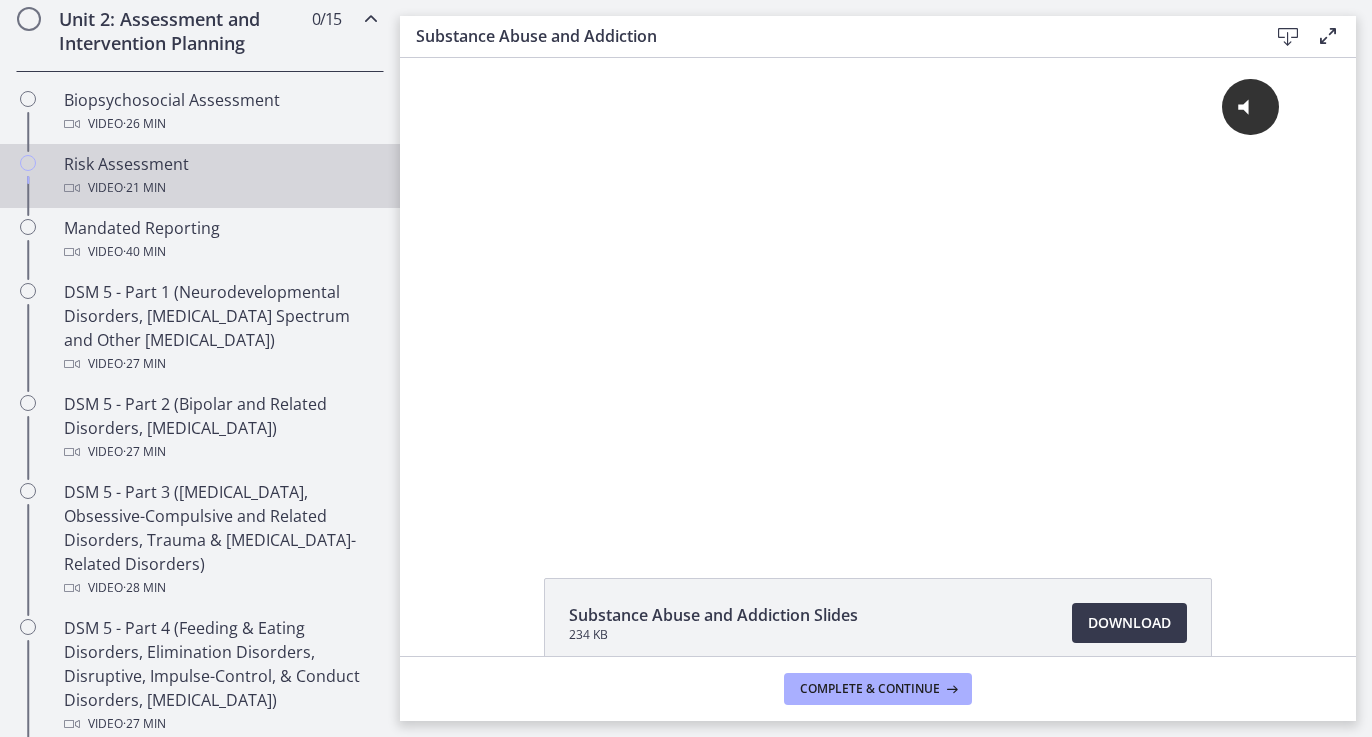 scroll, scrollTop: 708, scrollLeft: 0, axis: vertical 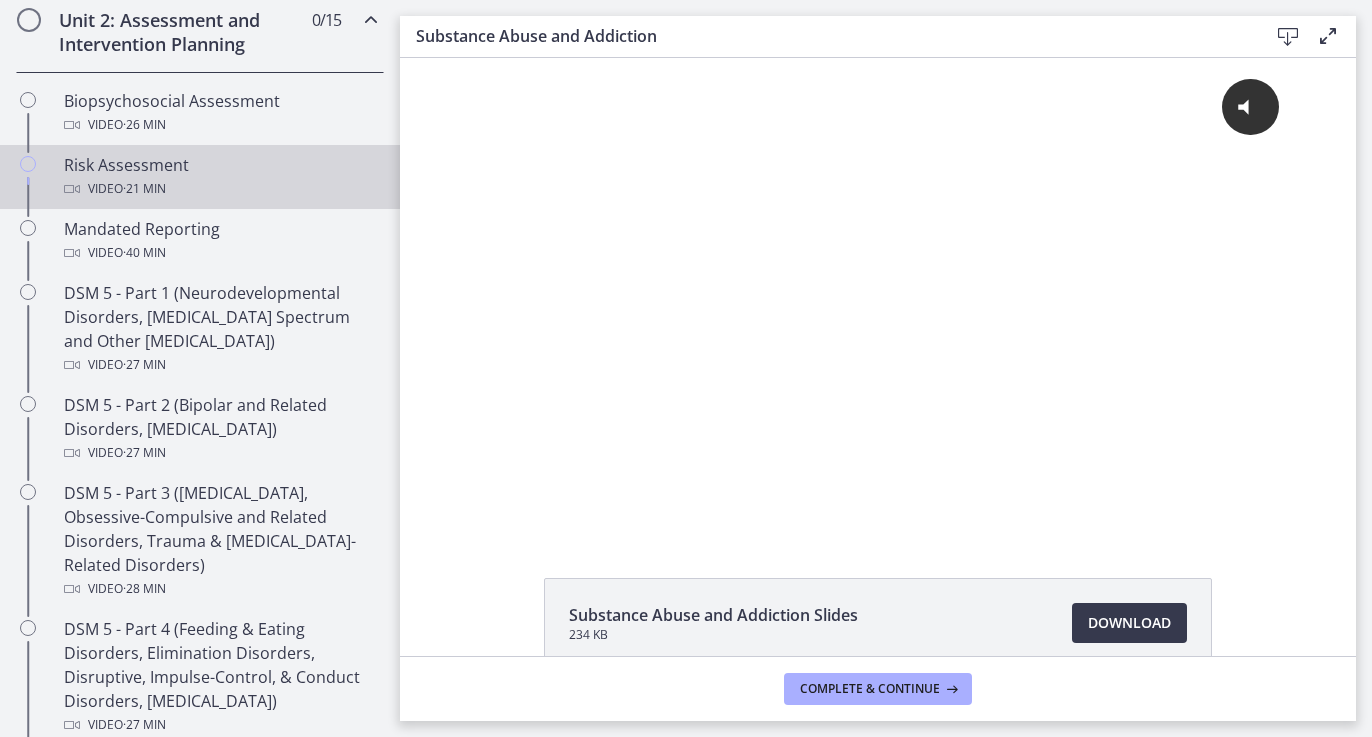 click on "Video
·  21 min" at bounding box center [220, 189] 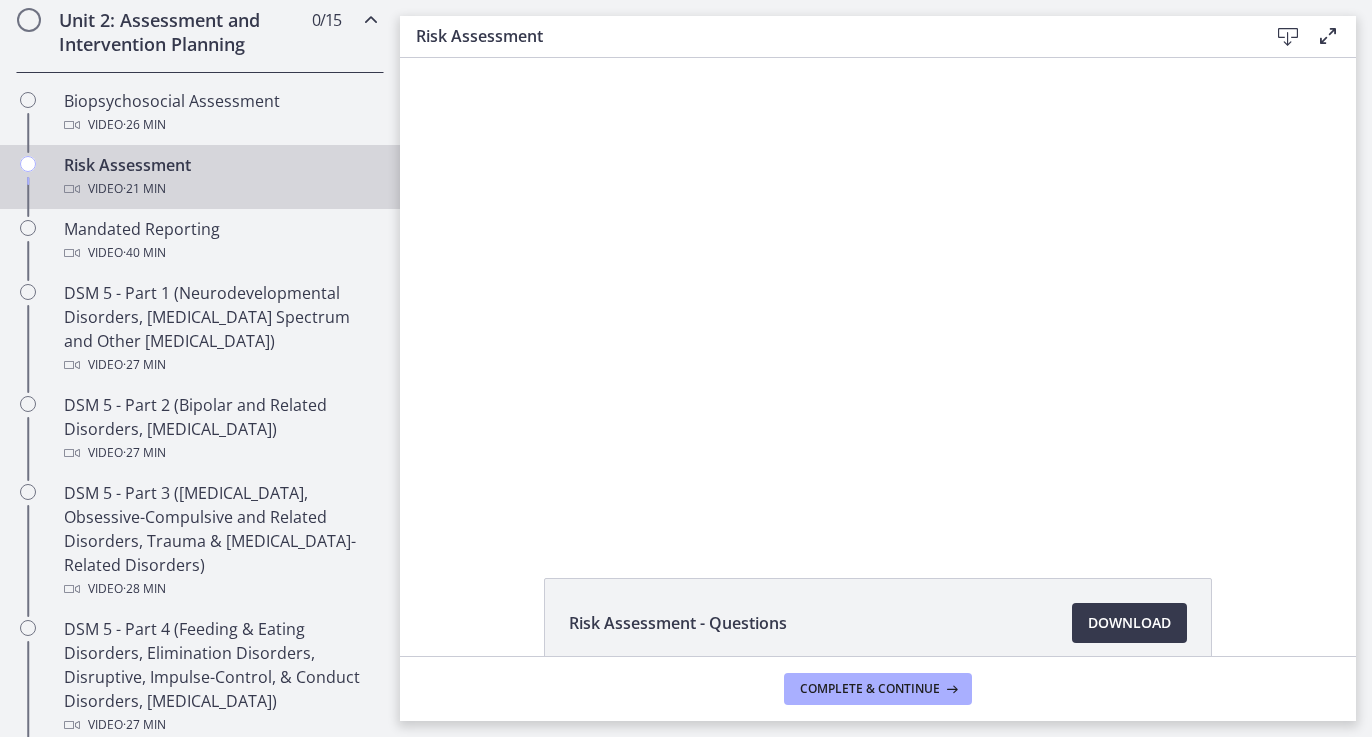 scroll, scrollTop: 0, scrollLeft: 0, axis: both 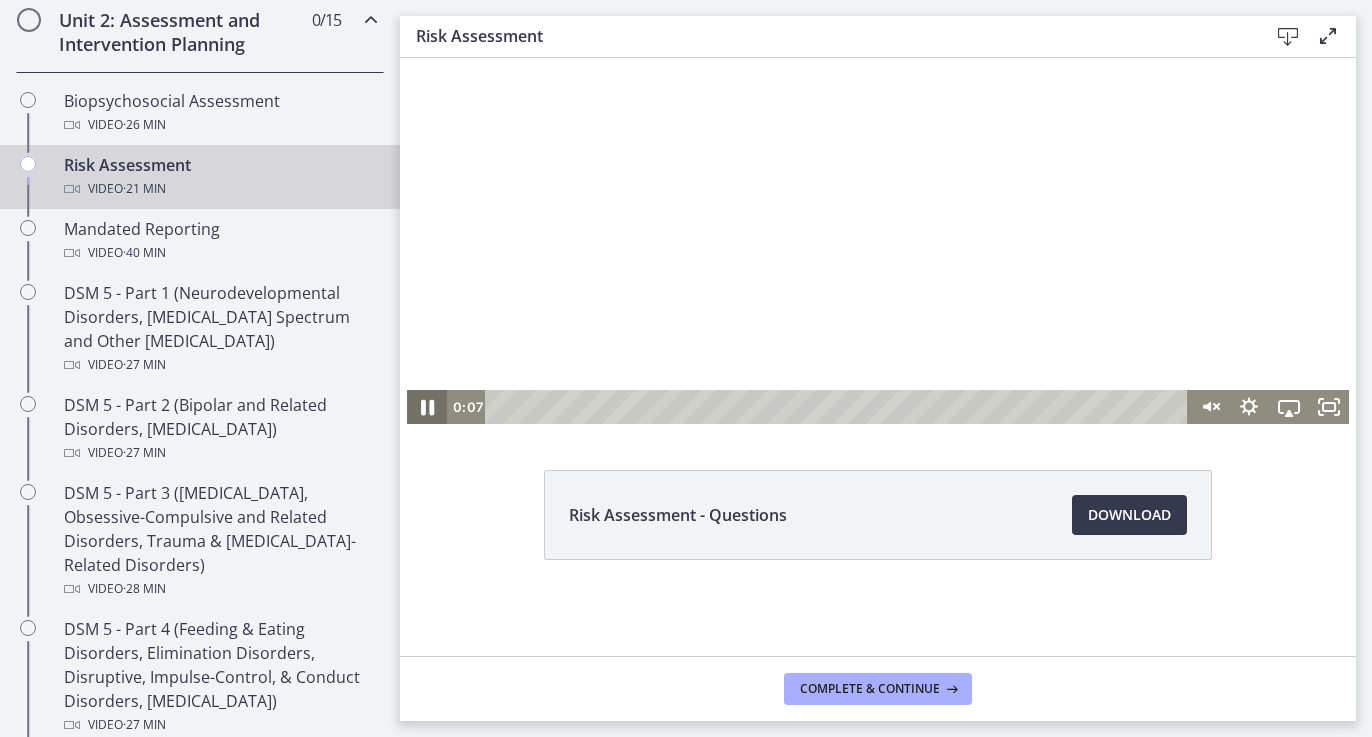 drag, startPoint x: 429, startPoint y: 403, endPoint x: 1446, endPoint y: 439, distance: 1017.63696 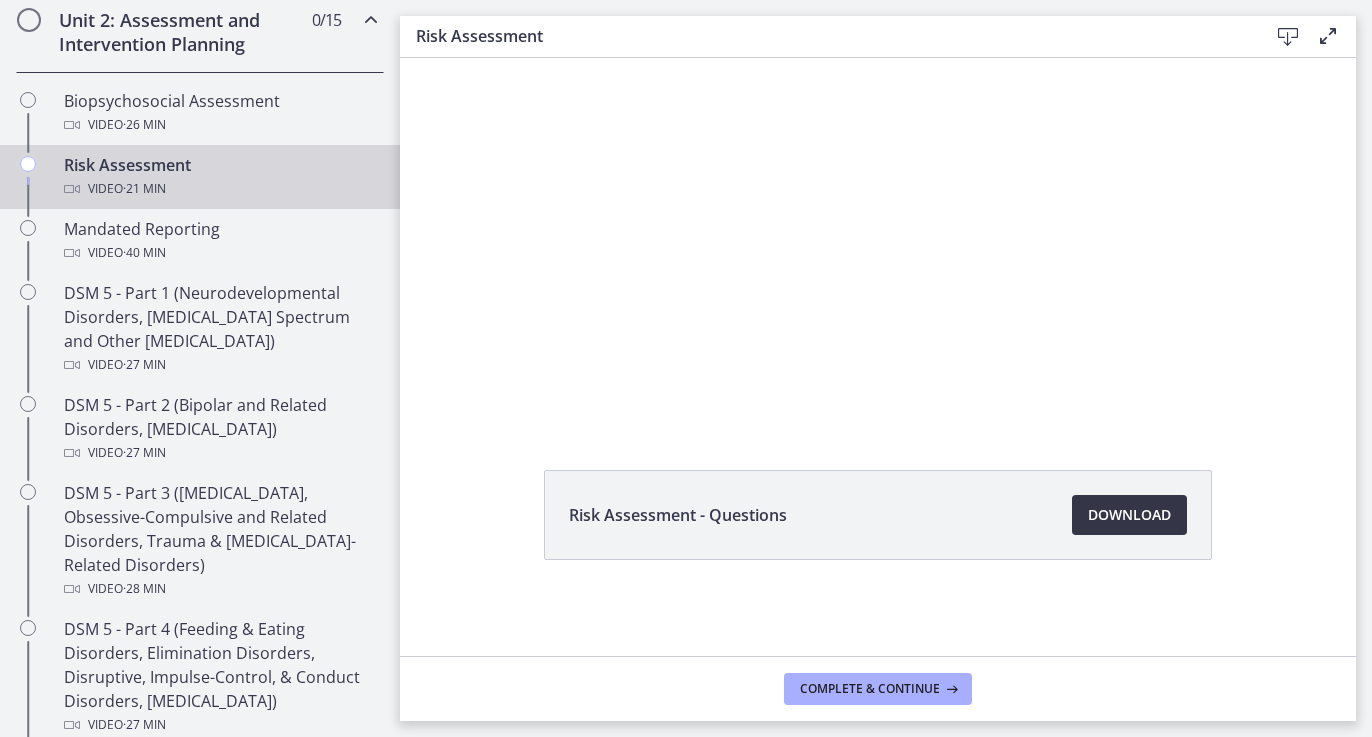 click on "Download
Opens in a new window" at bounding box center [1129, 515] 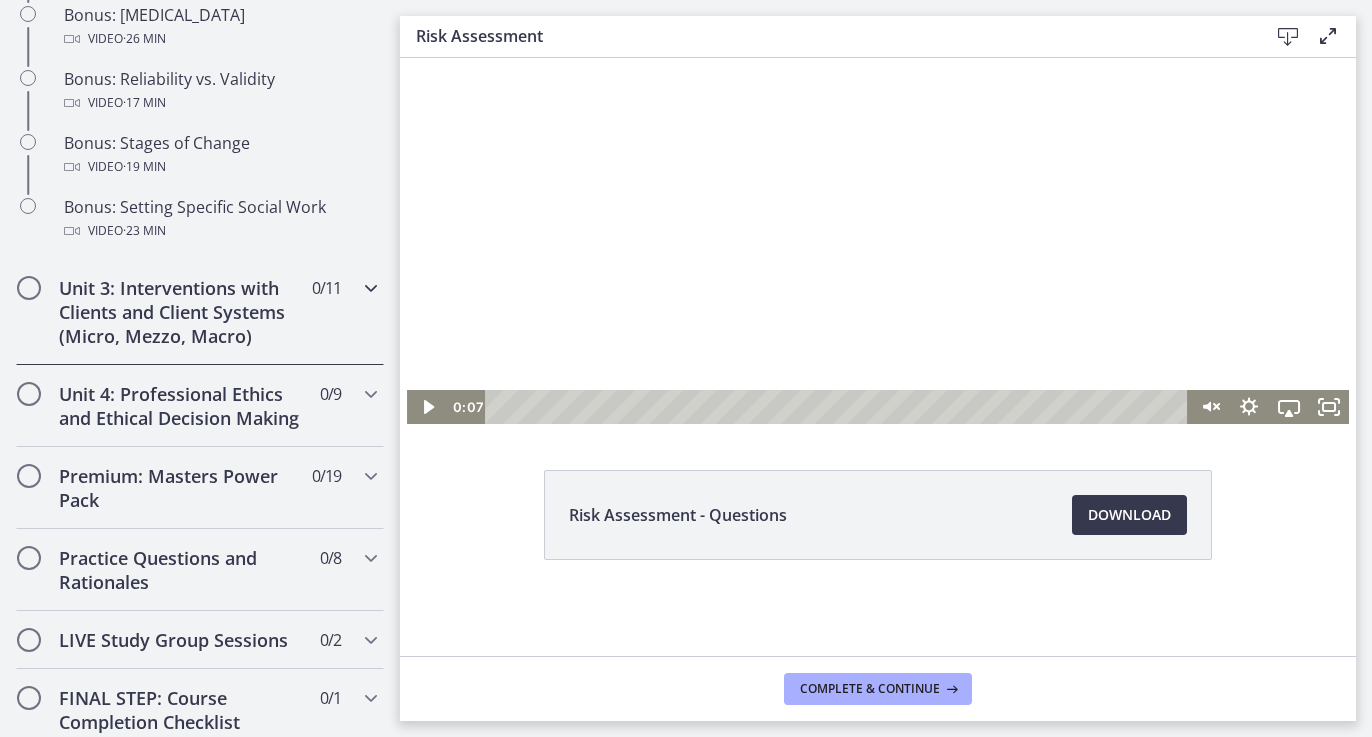 scroll, scrollTop: 1742, scrollLeft: 0, axis: vertical 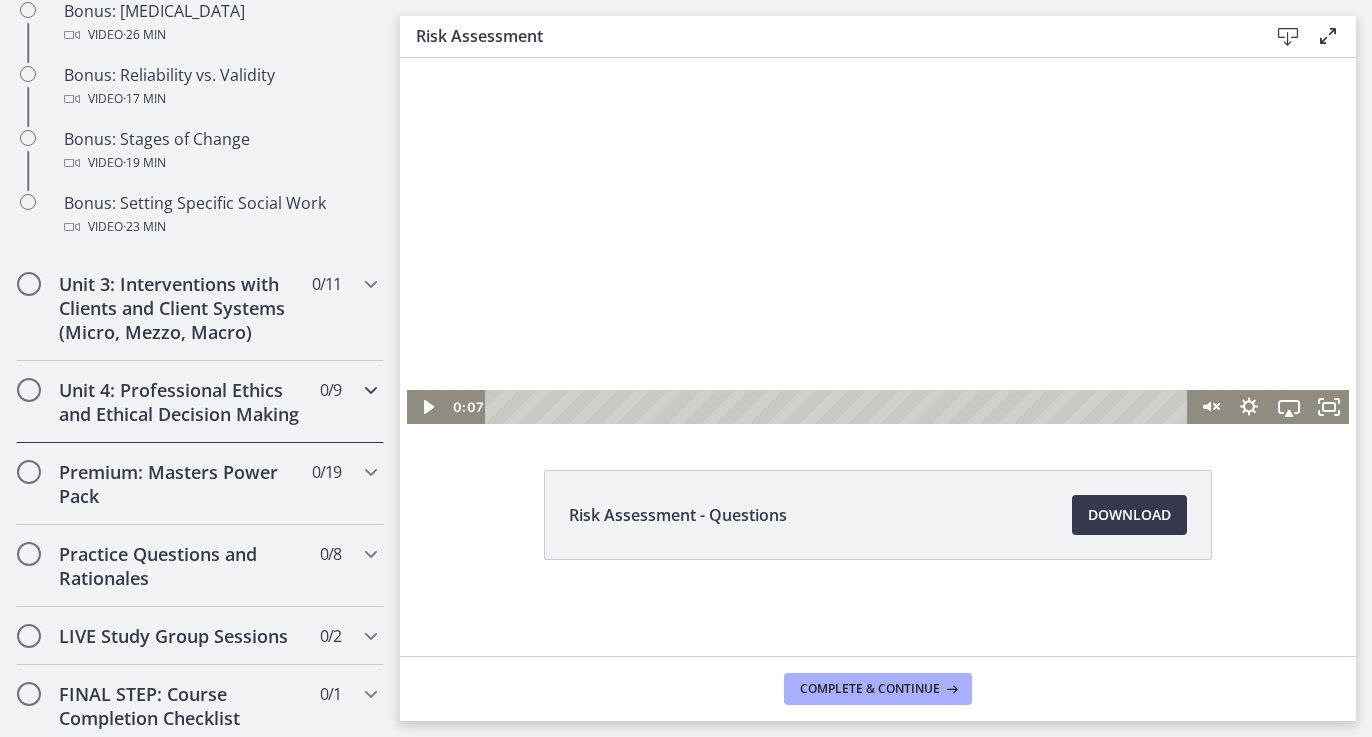 click on "Unit 4: Professional Ethics and Ethical Decision Making" at bounding box center (181, 402) 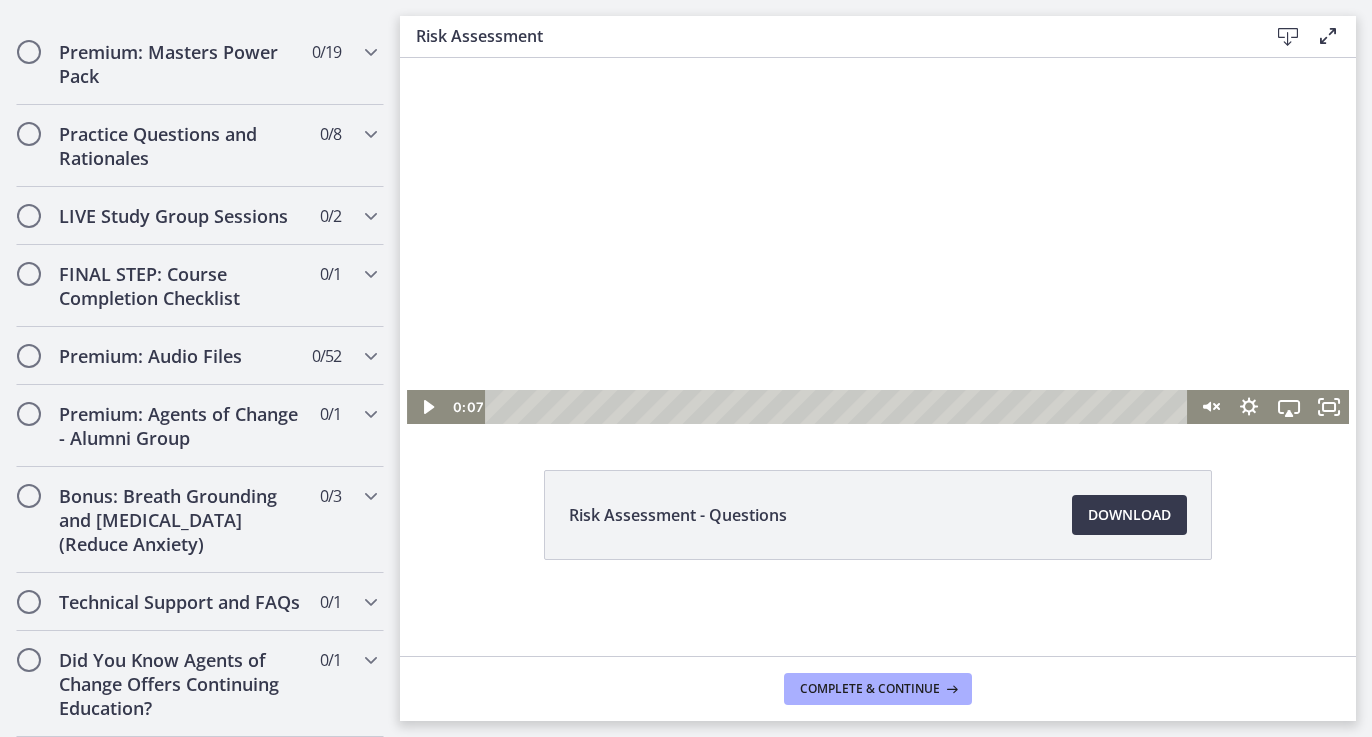 scroll, scrollTop: 6, scrollLeft: 0, axis: vertical 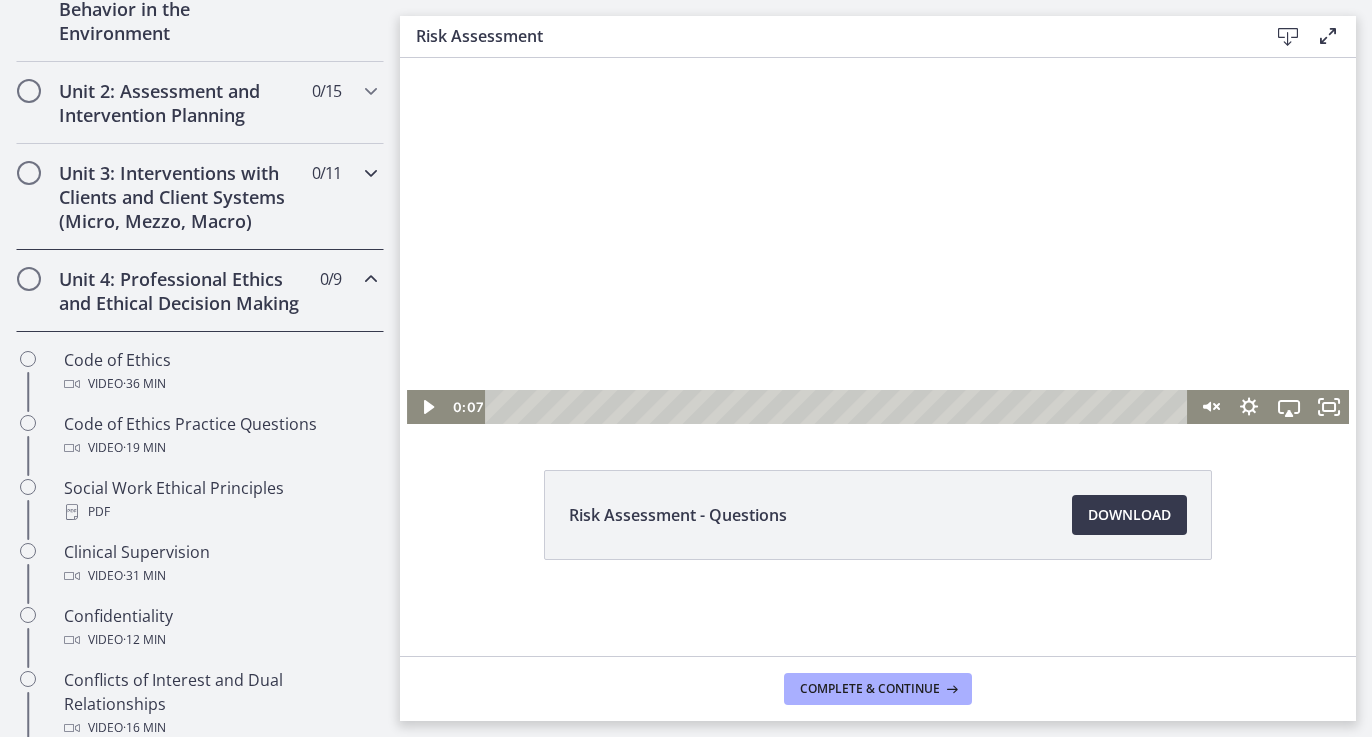 click on "Unit 3: Interventions with Clients and Client Systems (Micro, Mezzo, Macro)" at bounding box center [181, 197] 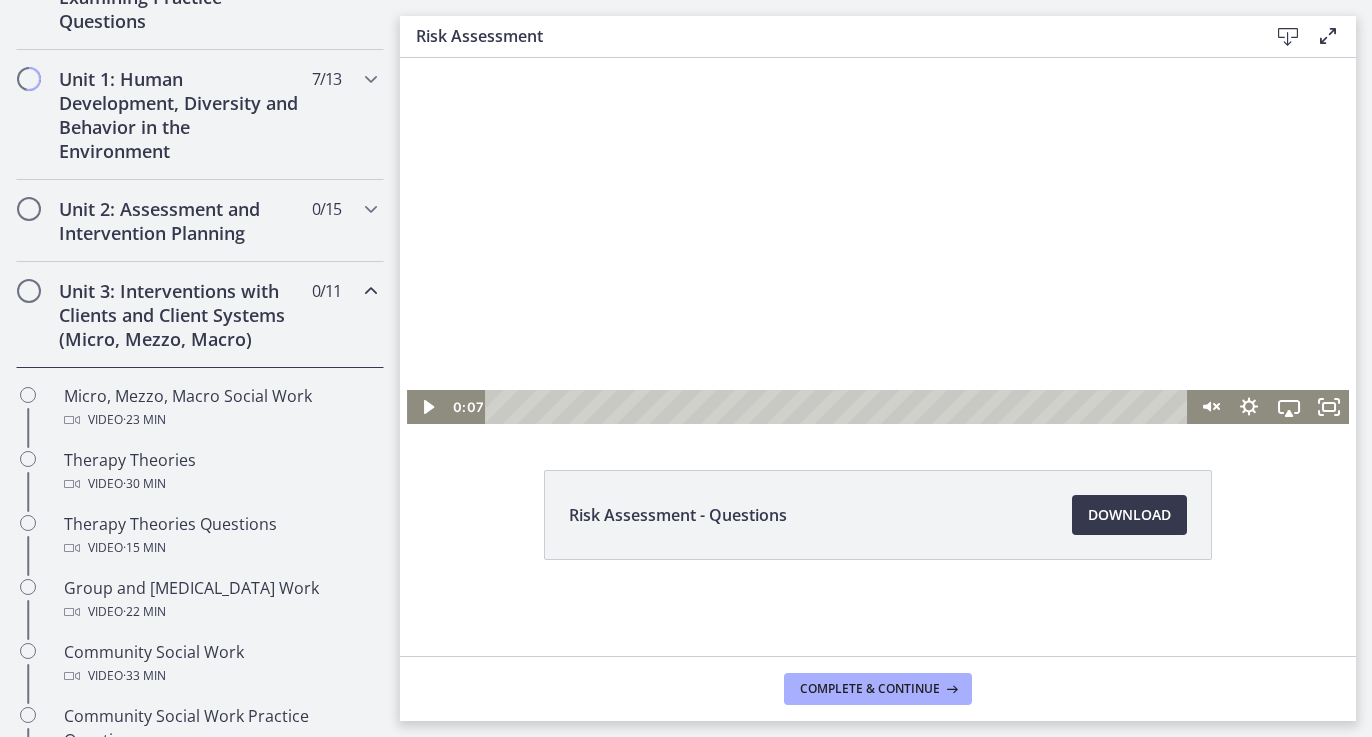 scroll, scrollTop: 511, scrollLeft: 0, axis: vertical 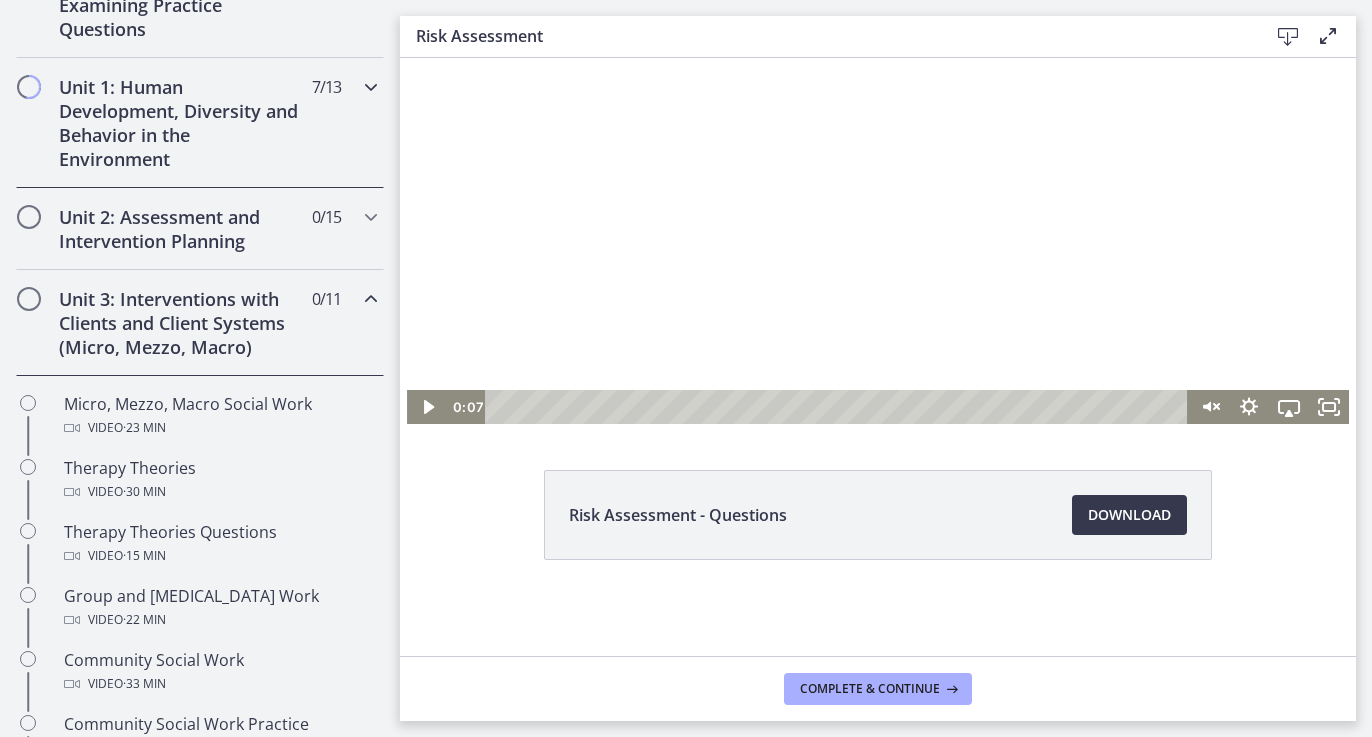 click on "Unit 1: Human Development, Diversity and Behavior in the Environment" at bounding box center (181, 123) 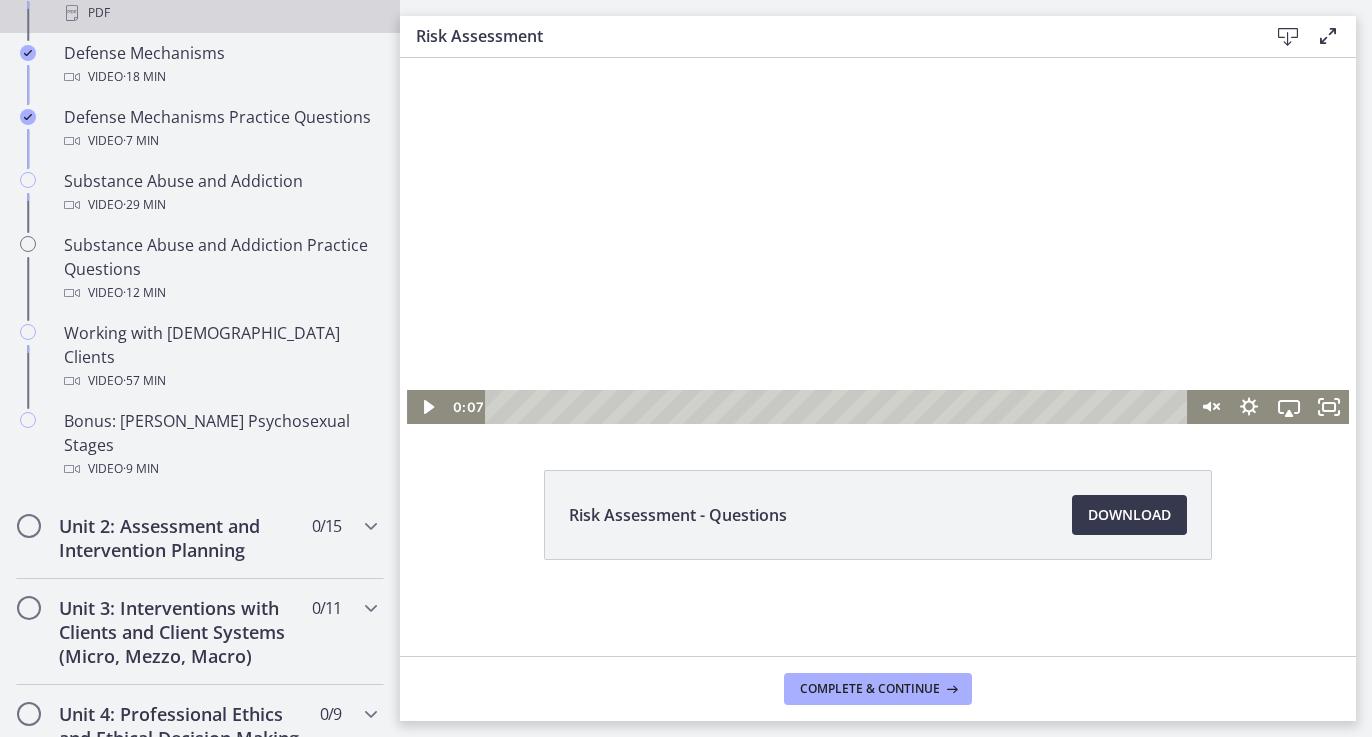 scroll, scrollTop: 1316, scrollLeft: 0, axis: vertical 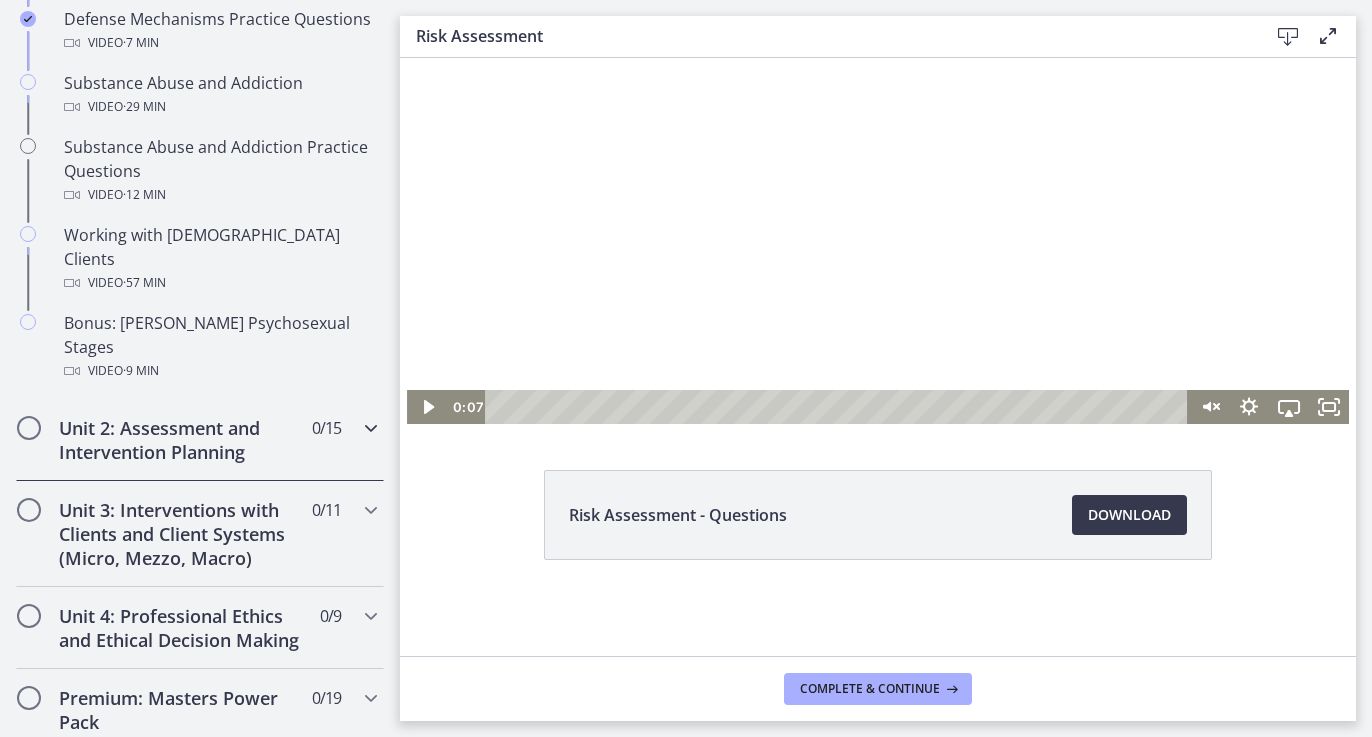 click on "Unit 2: Assessment and Intervention Planning" at bounding box center [181, 440] 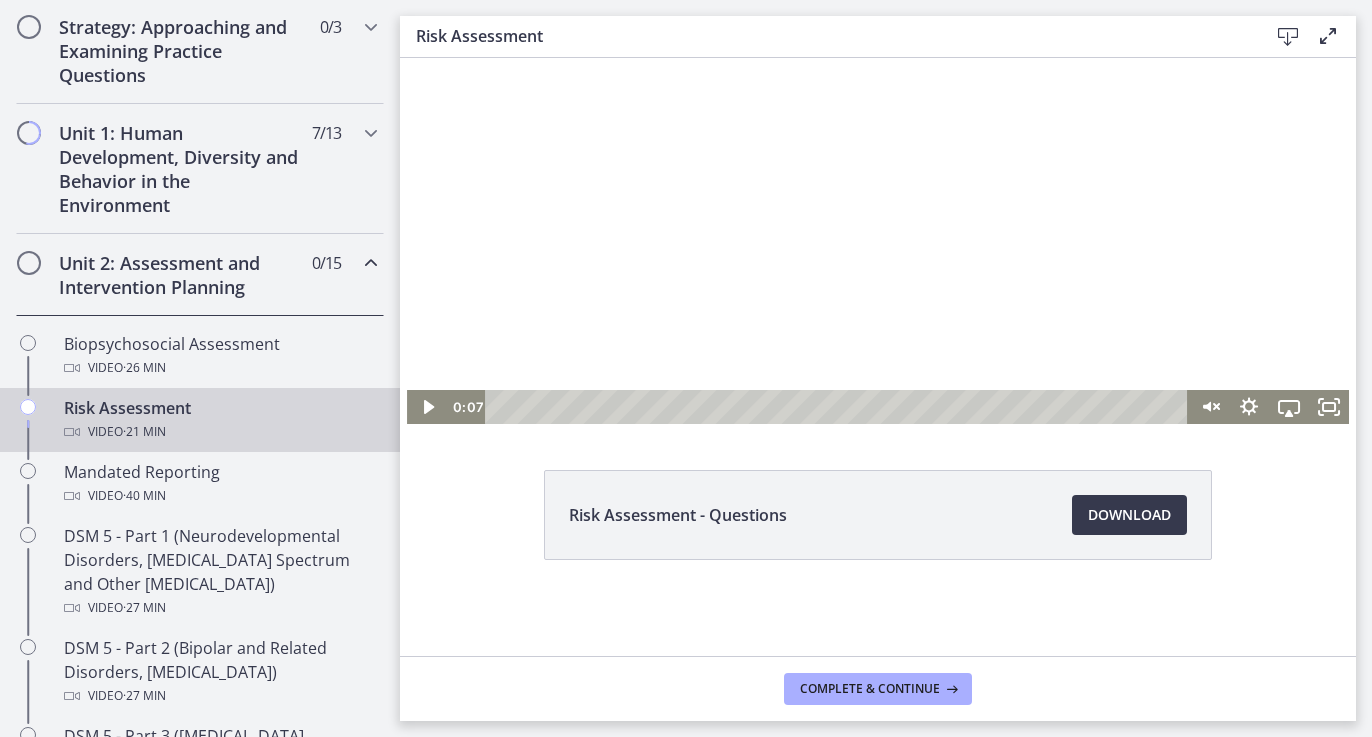 scroll, scrollTop: 419, scrollLeft: 0, axis: vertical 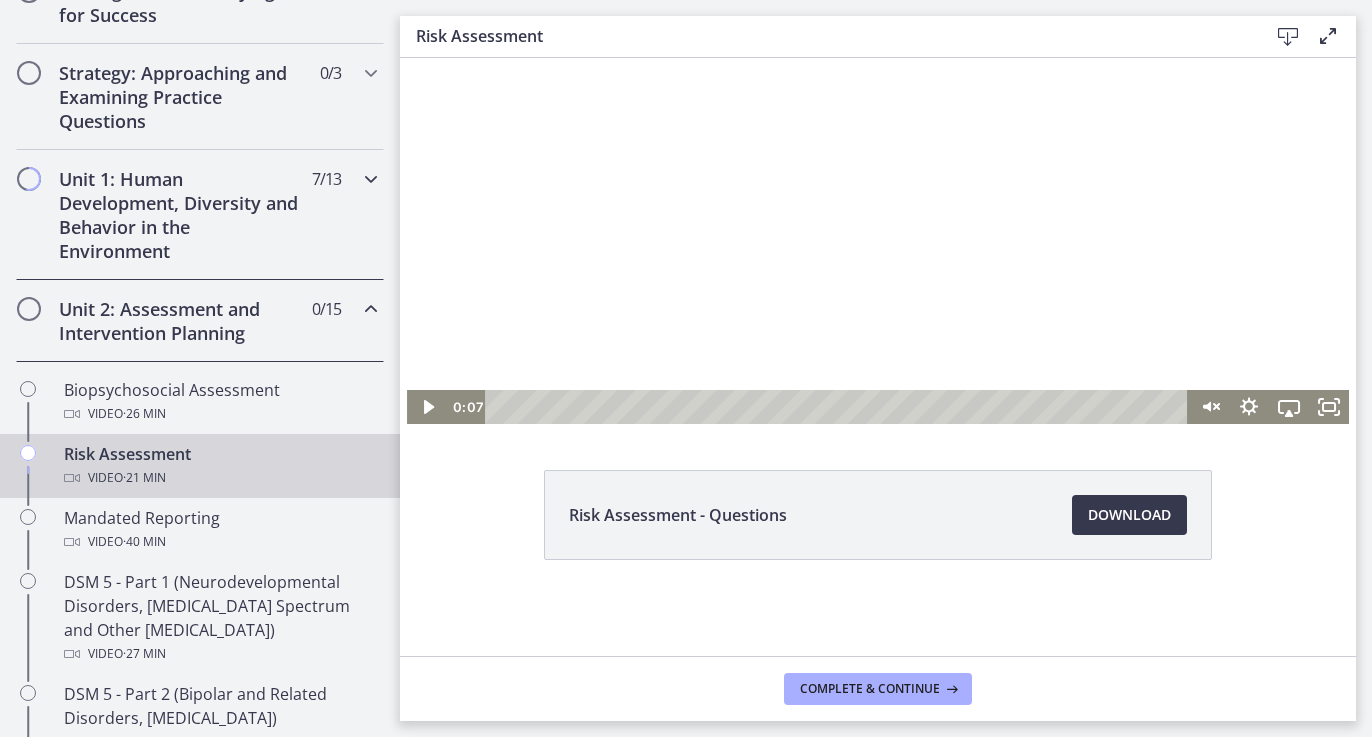click on "Unit 1: Human Development, Diversity and Behavior in the Environment
7  /  13
Completed" at bounding box center [200, 215] 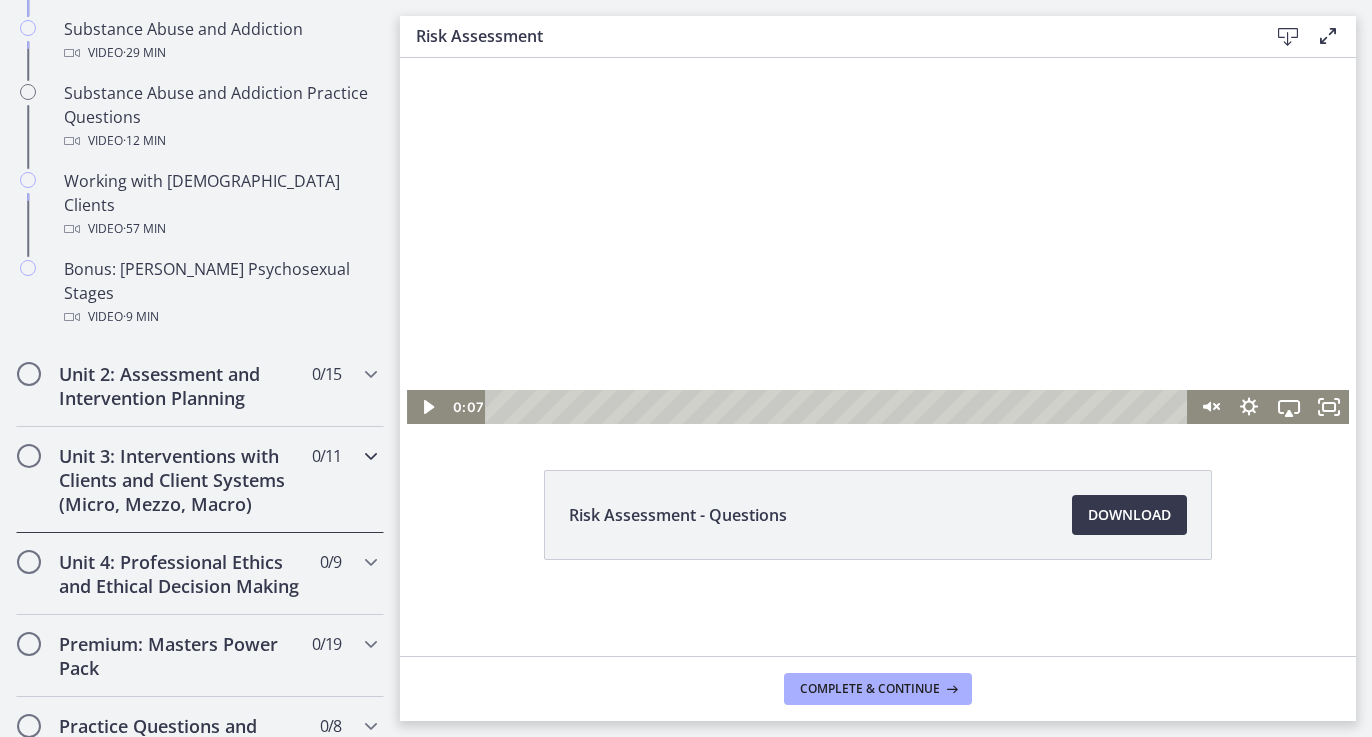 scroll, scrollTop: 1430, scrollLeft: 0, axis: vertical 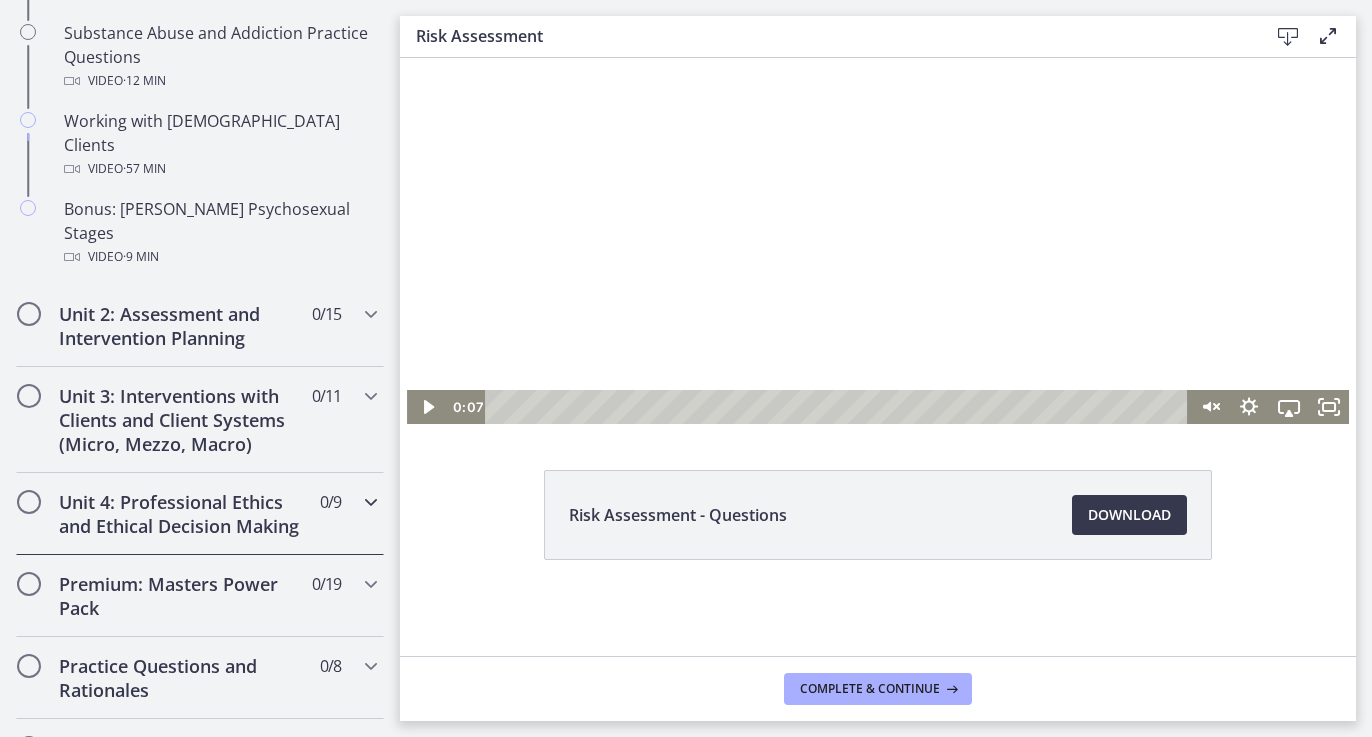 click on "Unit 4: Professional Ethics and Ethical Decision Making" at bounding box center [181, 514] 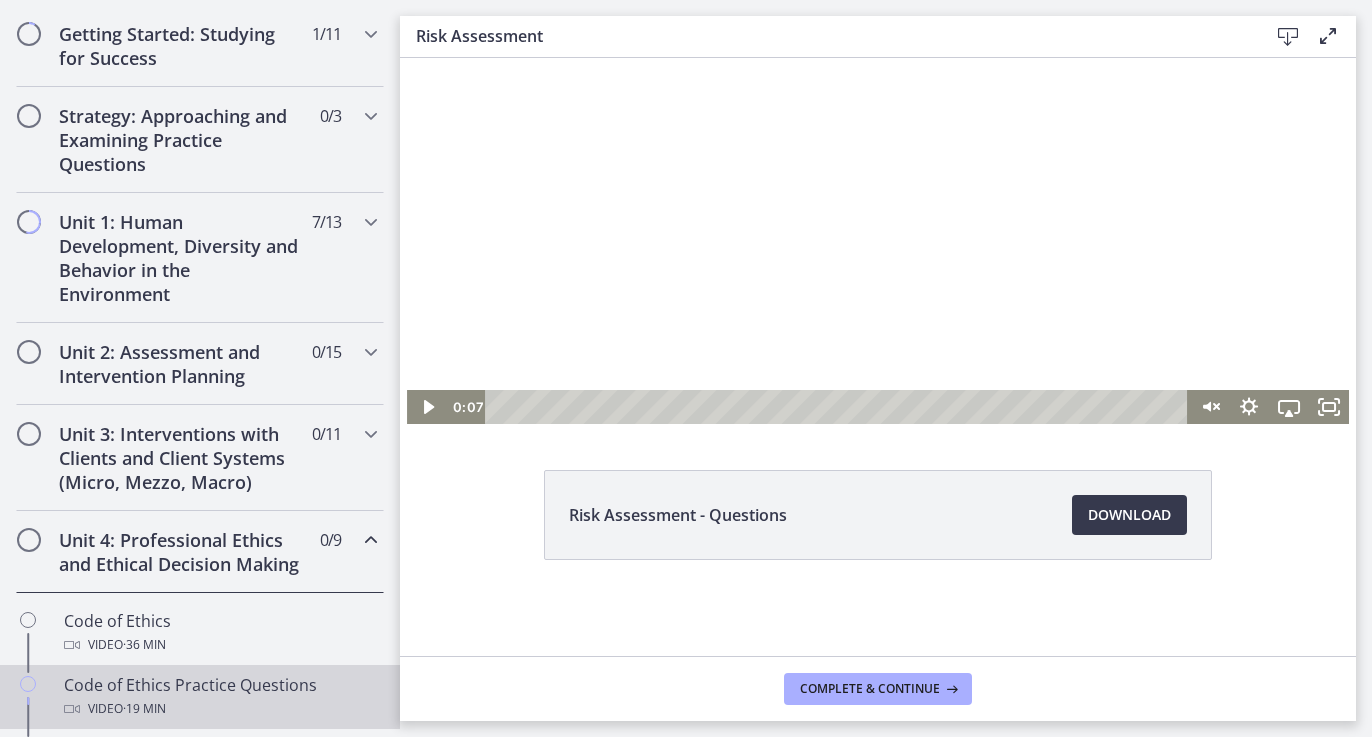 scroll, scrollTop: 384, scrollLeft: 0, axis: vertical 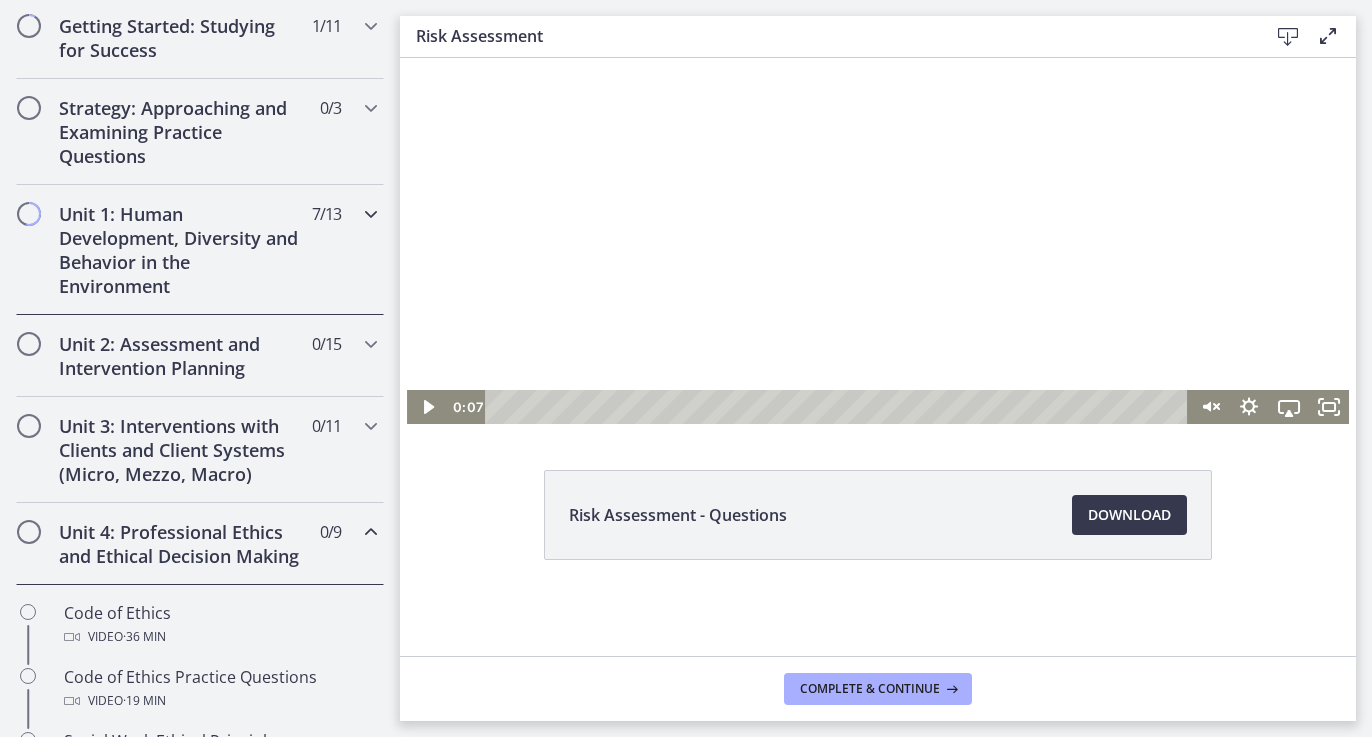 click on "Unit 1: Human Development, Diversity and Behavior in the Environment" at bounding box center (181, 250) 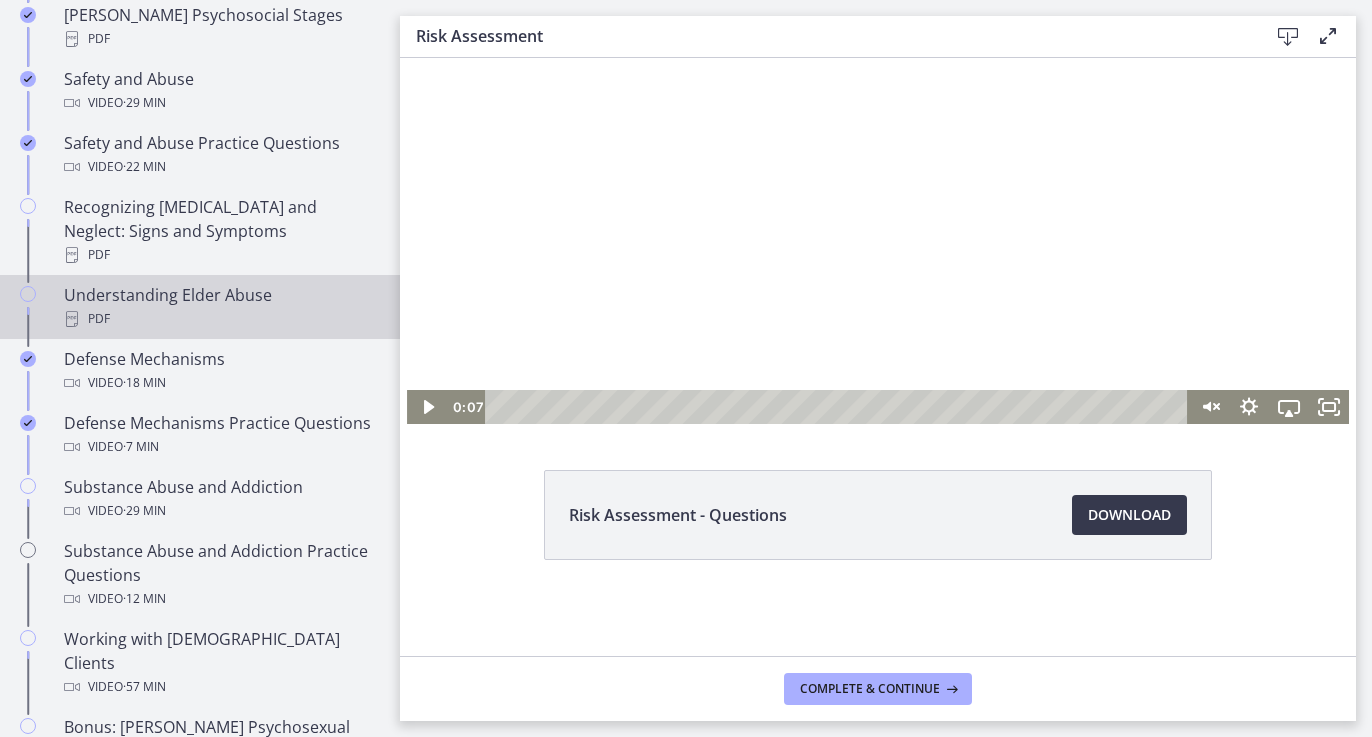 scroll, scrollTop: 1020, scrollLeft: 0, axis: vertical 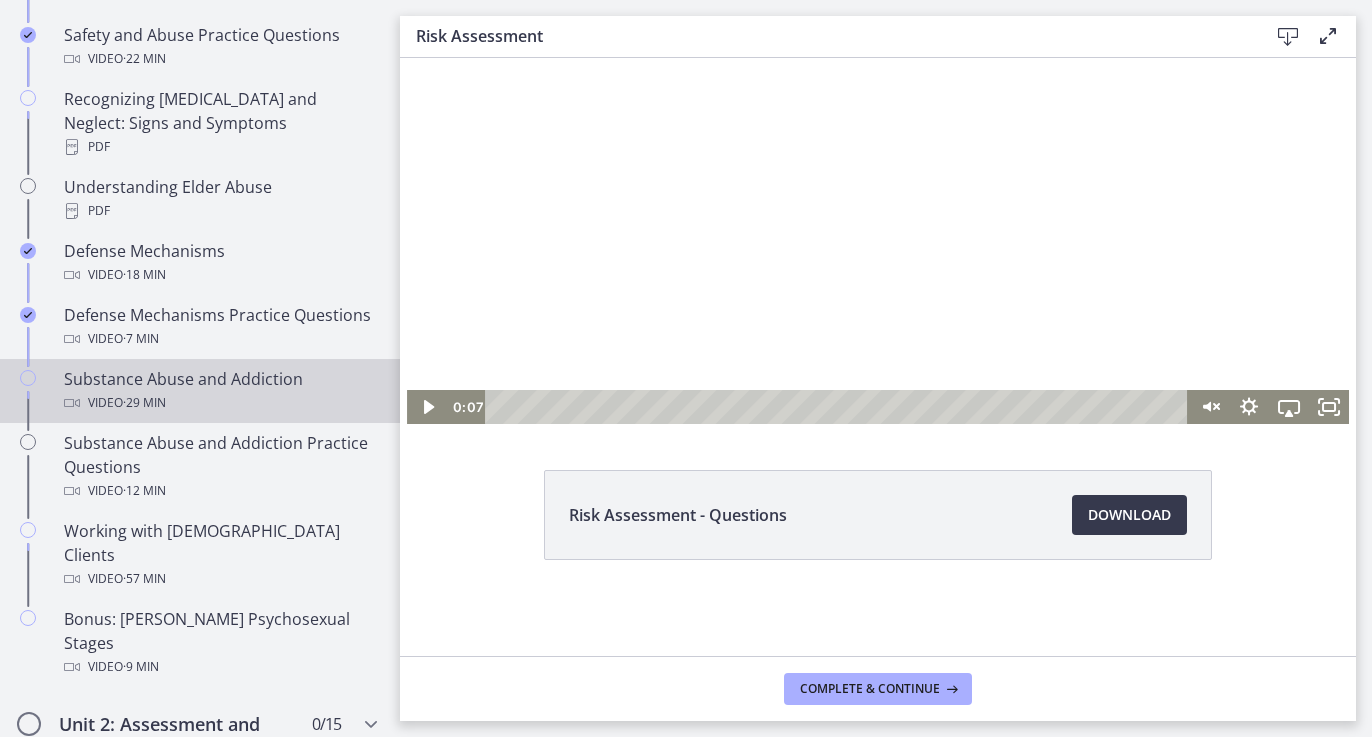 click on "Video
·  29 min" at bounding box center (220, 403) 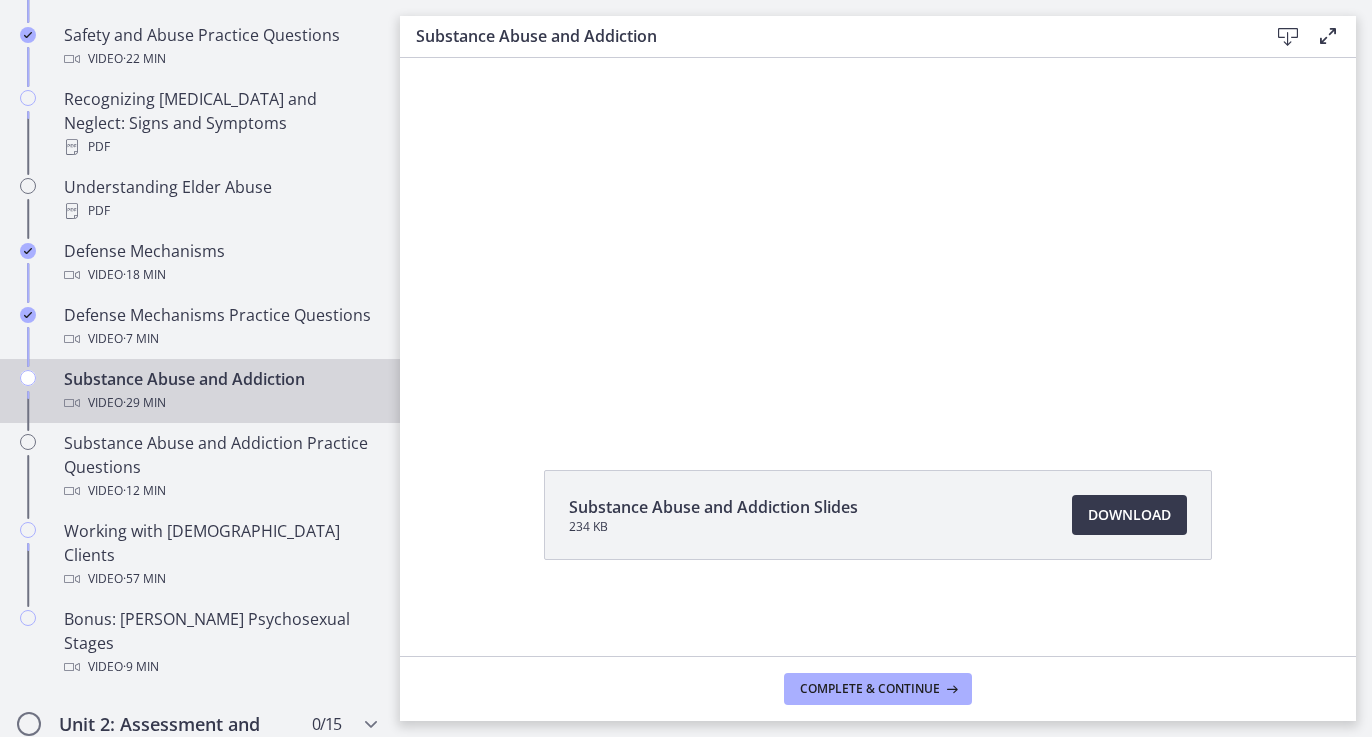 scroll, scrollTop: 0, scrollLeft: 0, axis: both 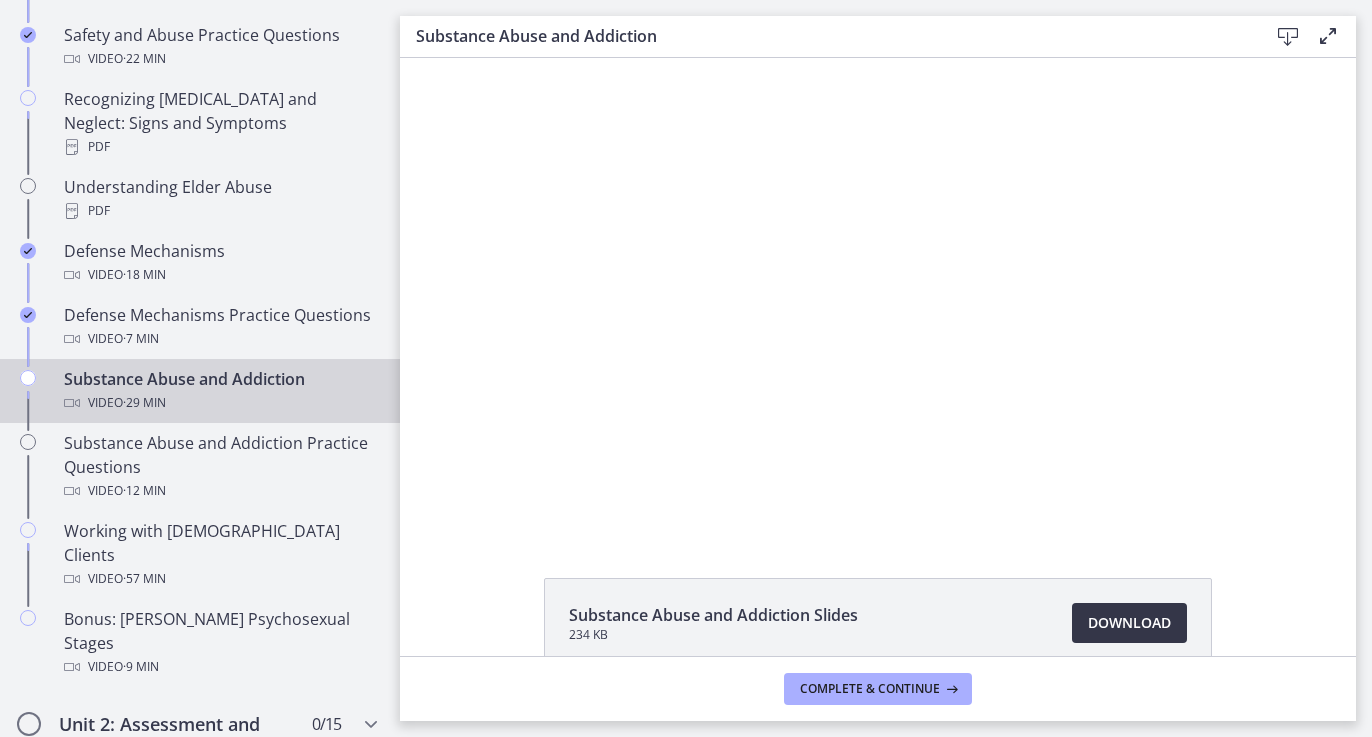 click on "Download
Opens in a new window" at bounding box center (1129, 623) 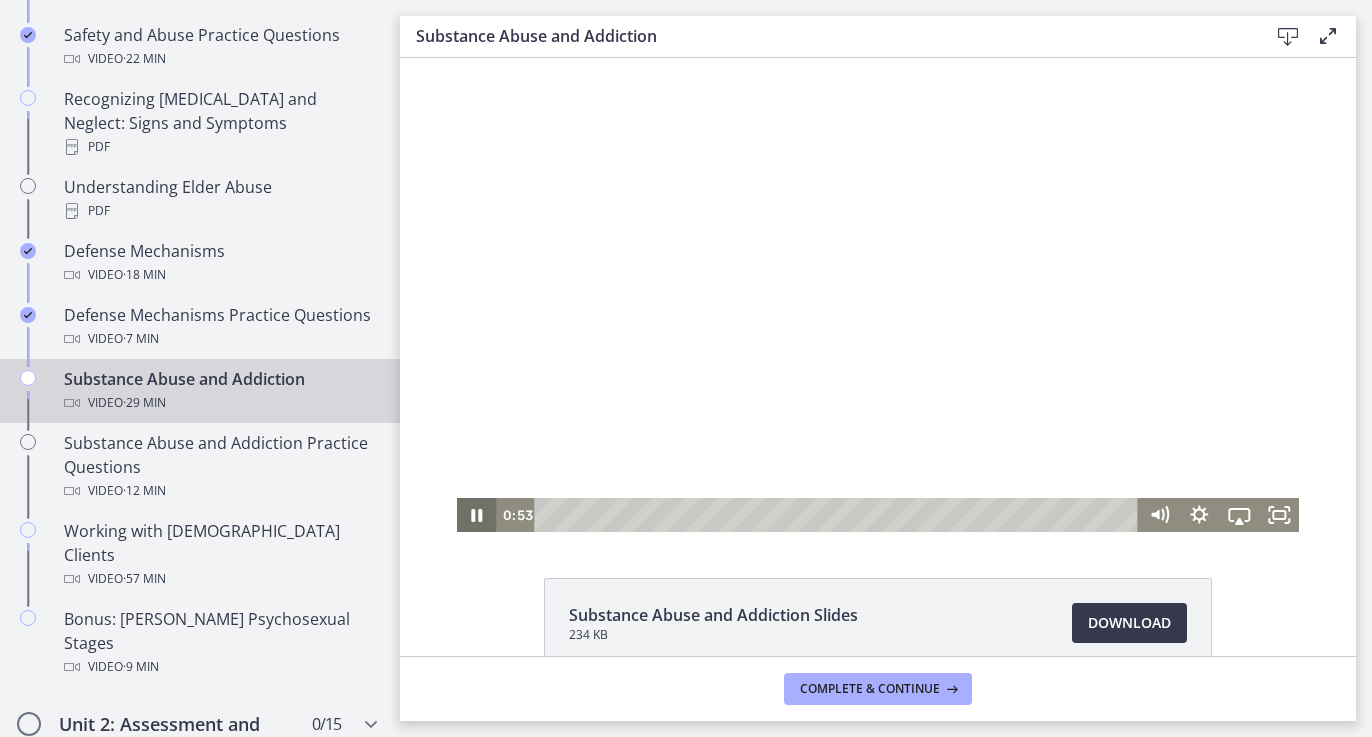 click 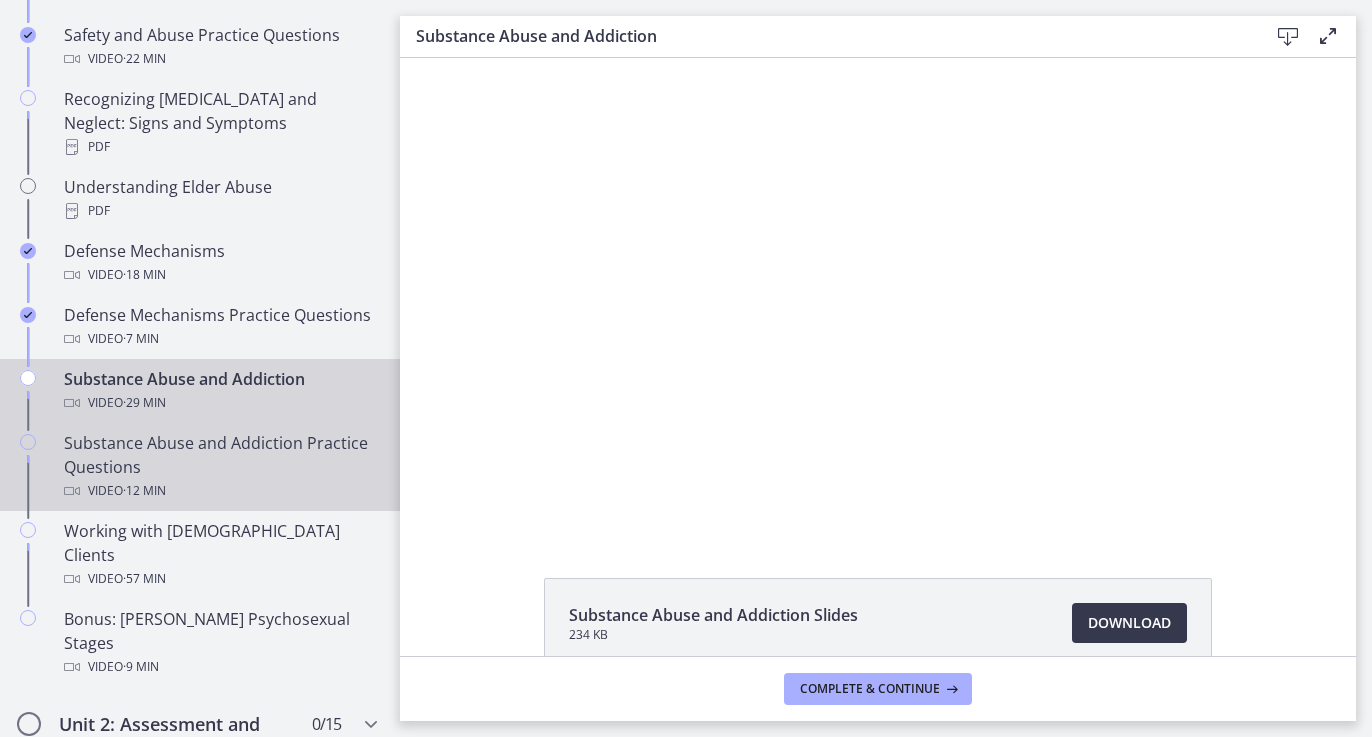 click on "Substance Abuse and Addiction Practice Questions
Video
·  12 min" at bounding box center [220, 467] 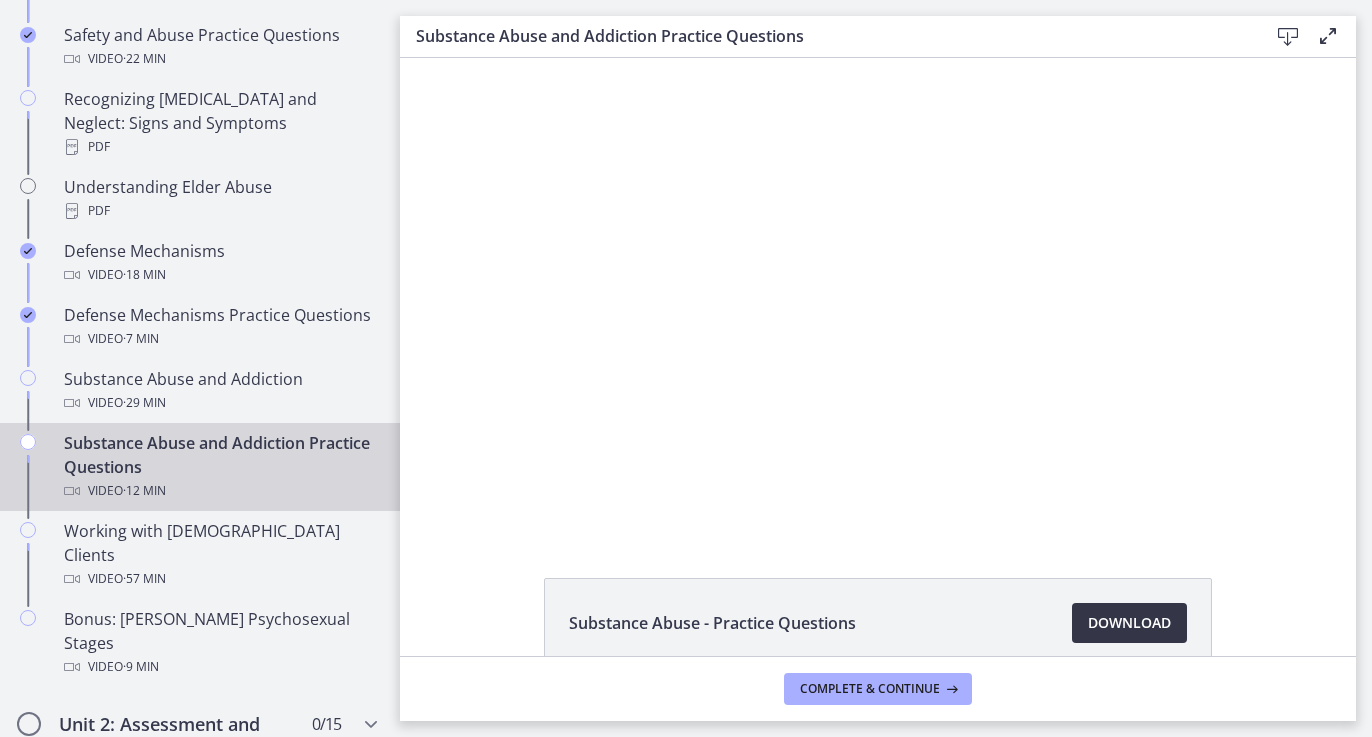 click on "Download
Opens in a new window" at bounding box center (1129, 623) 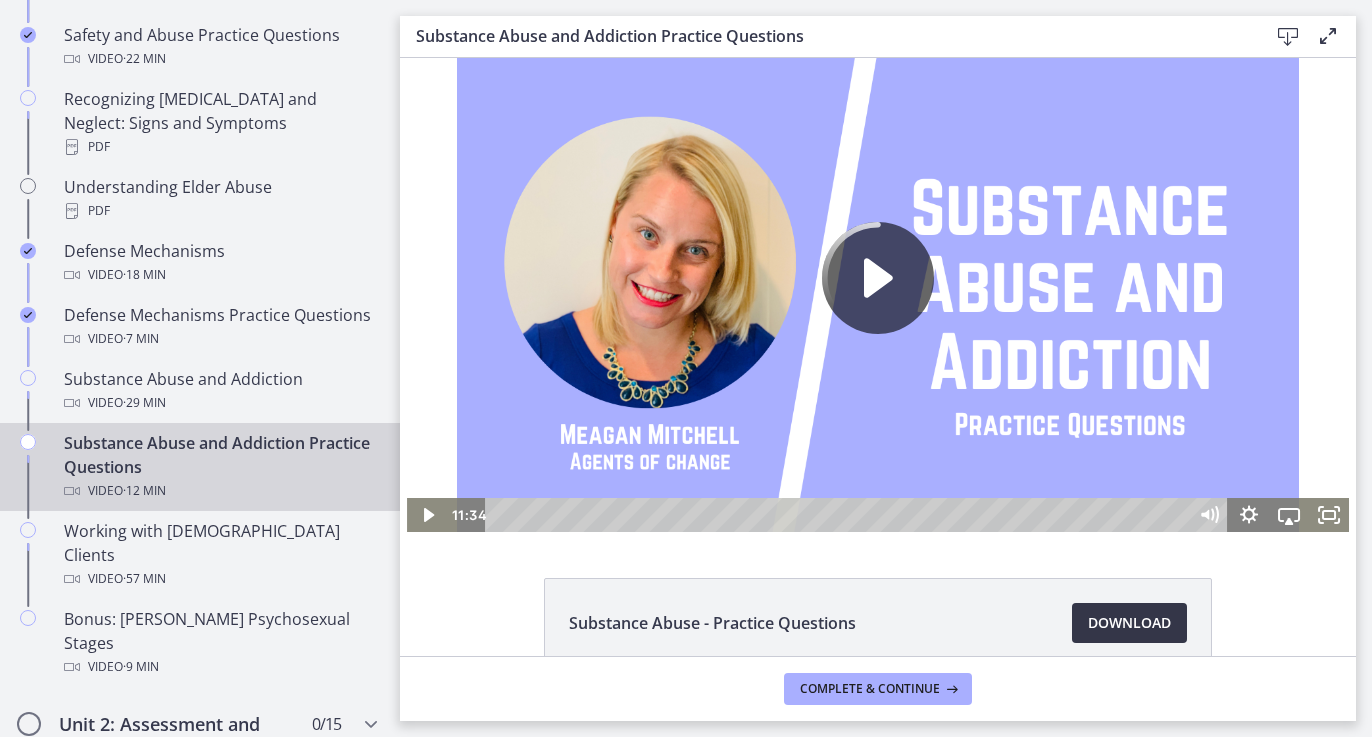 scroll, scrollTop: 0, scrollLeft: 0, axis: both 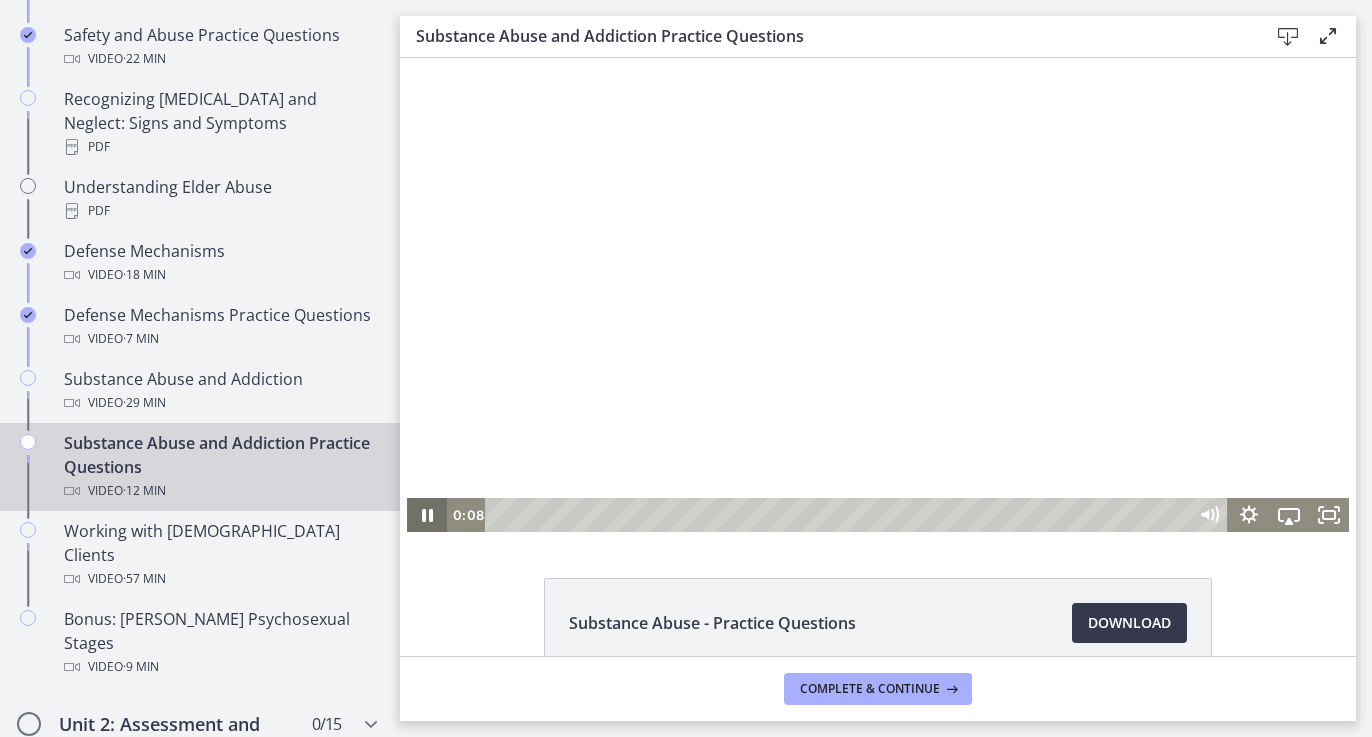 click 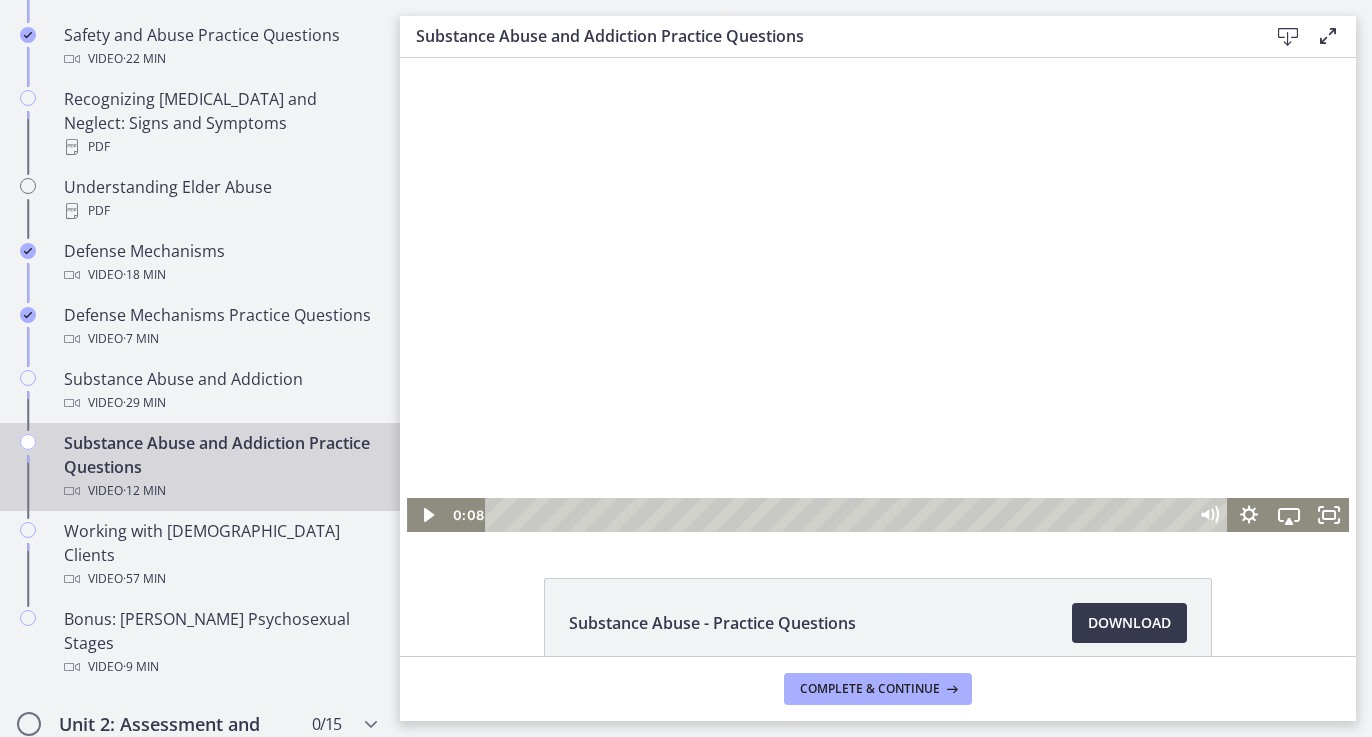 click at bounding box center (878, 295) 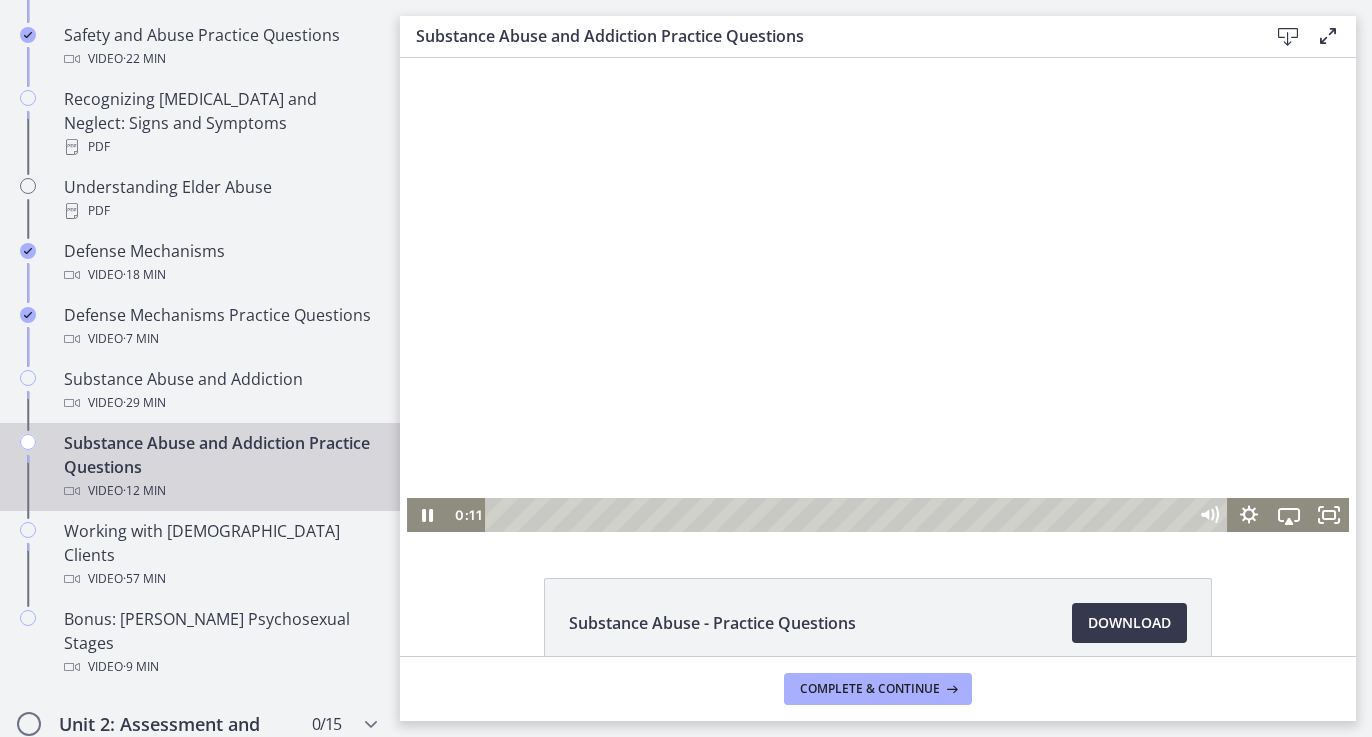 click at bounding box center (878, 295) 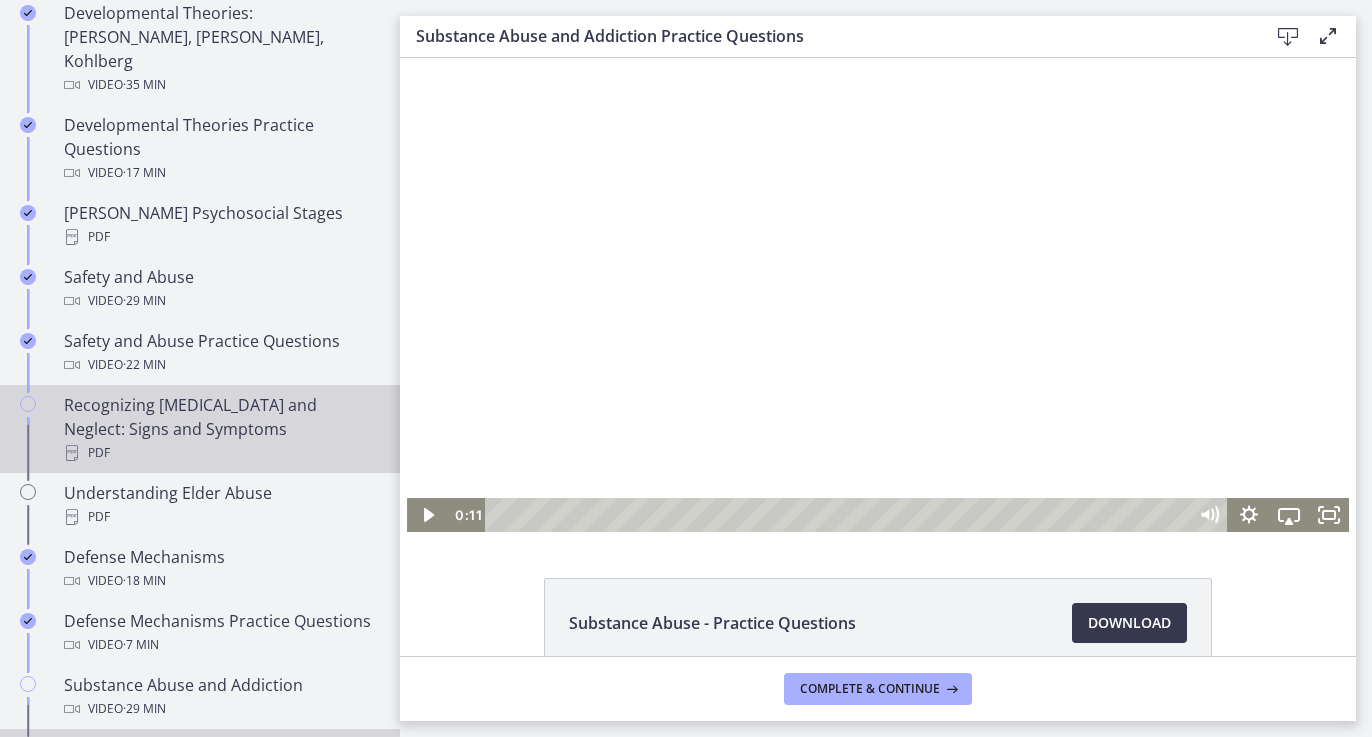 scroll, scrollTop: 720, scrollLeft: 0, axis: vertical 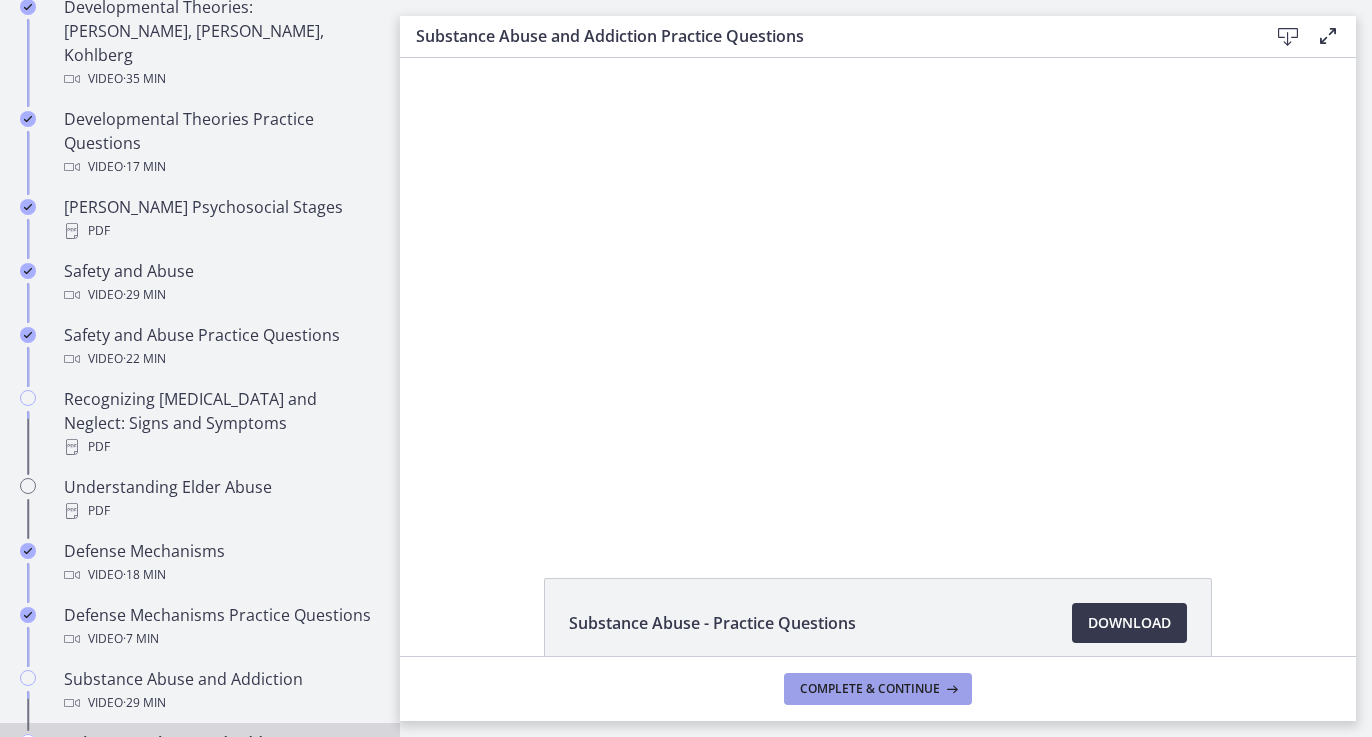 click on "Complete & continue" at bounding box center (870, 689) 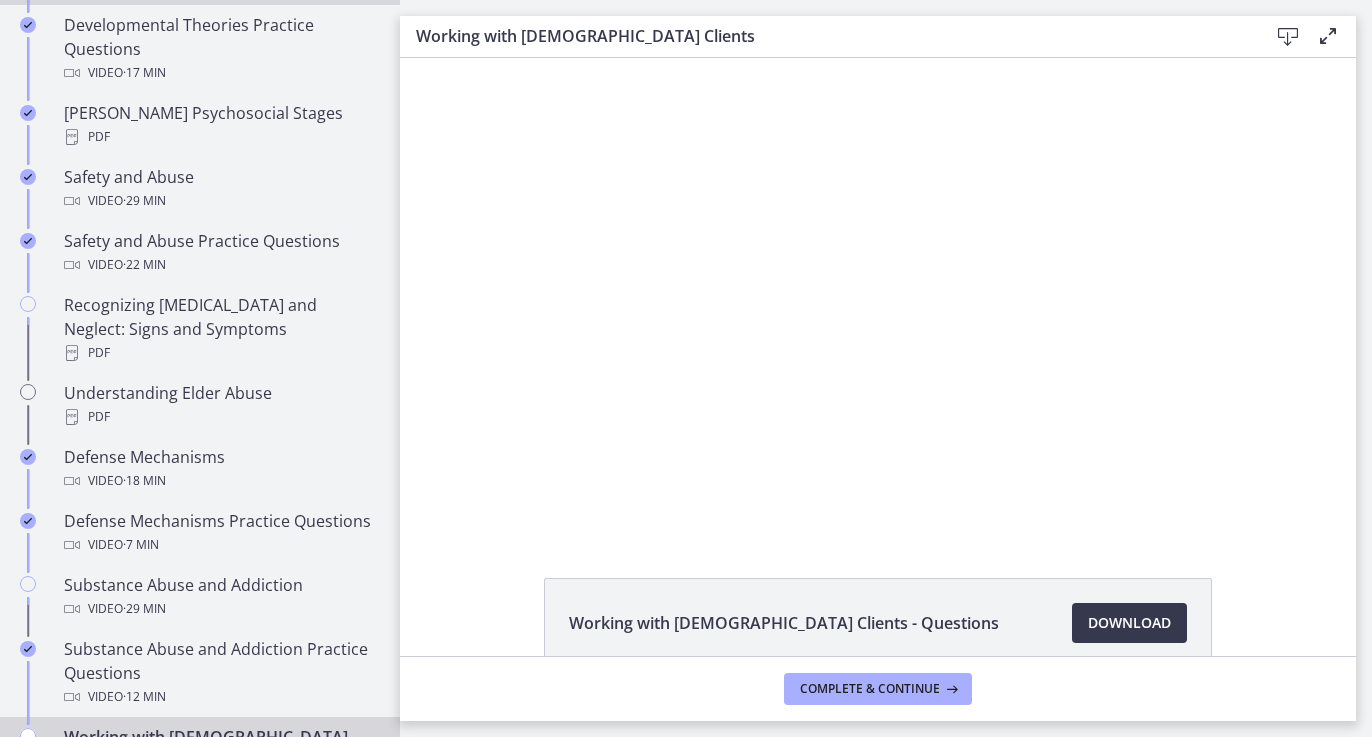 scroll, scrollTop: 462, scrollLeft: 0, axis: vertical 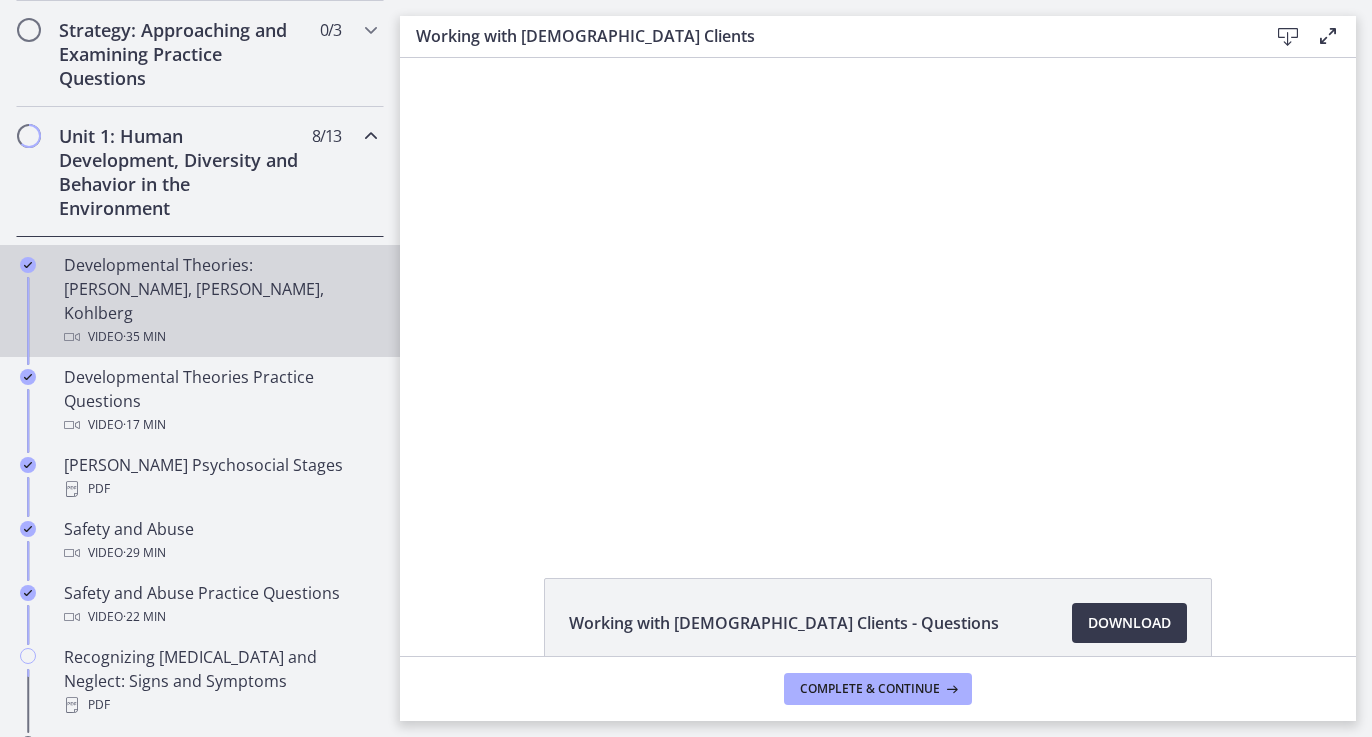 click on "Developmental Theories: [PERSON_NAME], [PERSON_NAME], Kohlberg
Video
·  35 min" at bounding box center (220, 301) 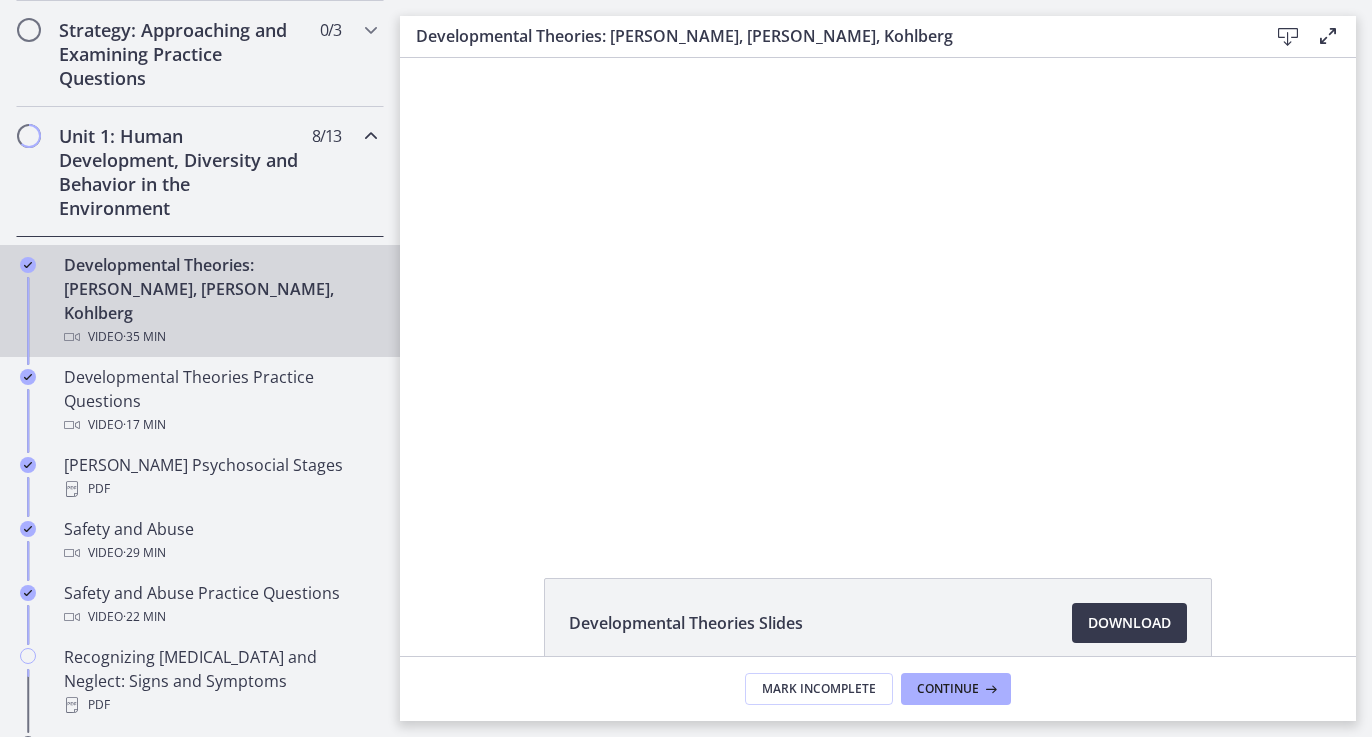 scroll, scrollTop: 0, scrollLeft: 0, axis: both 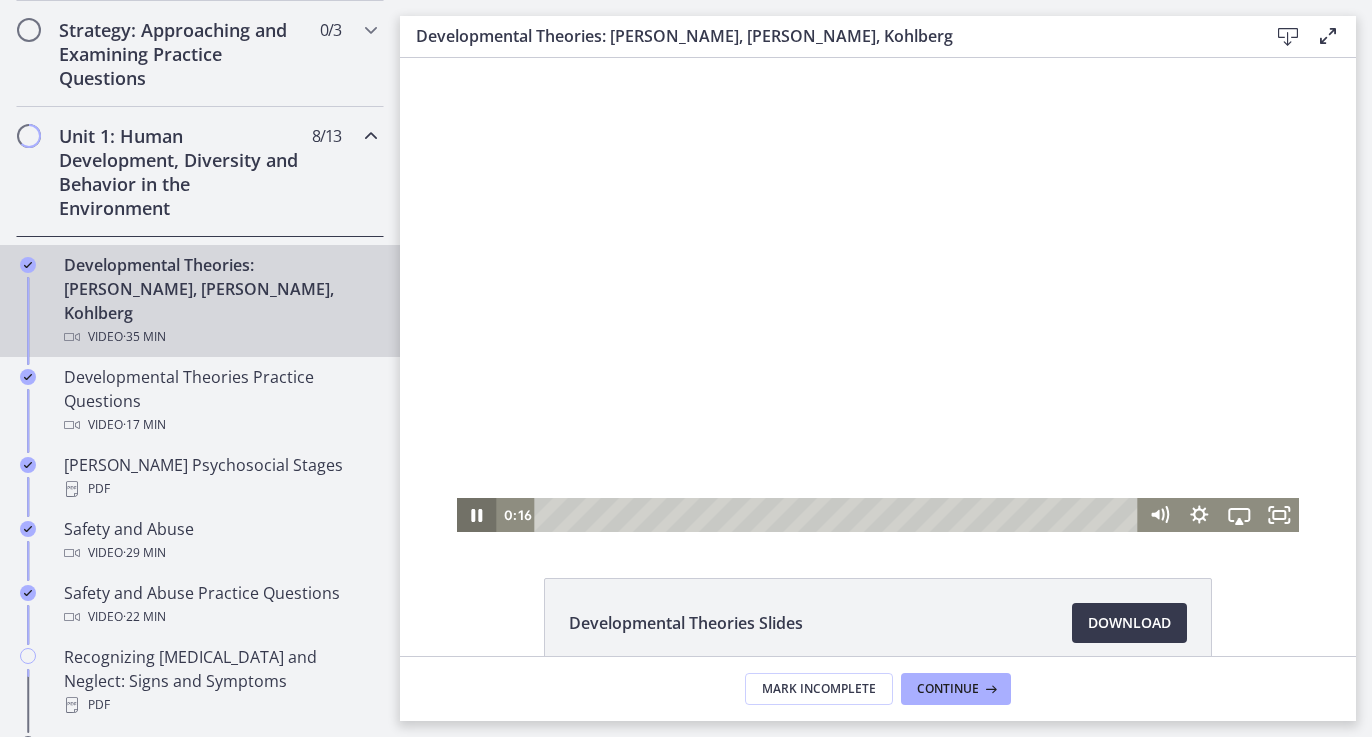 click 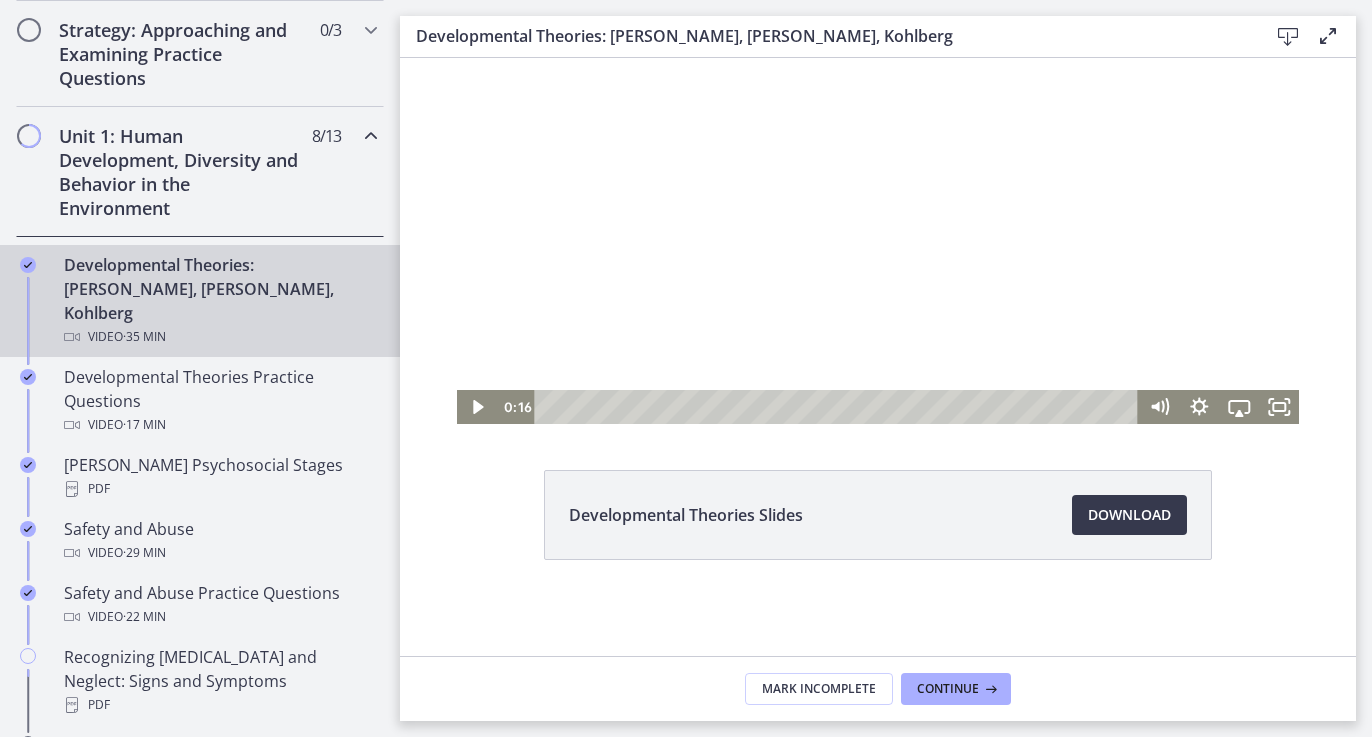 scroll, scrollTop: 108, scrollLeft: 0, axis: vertical 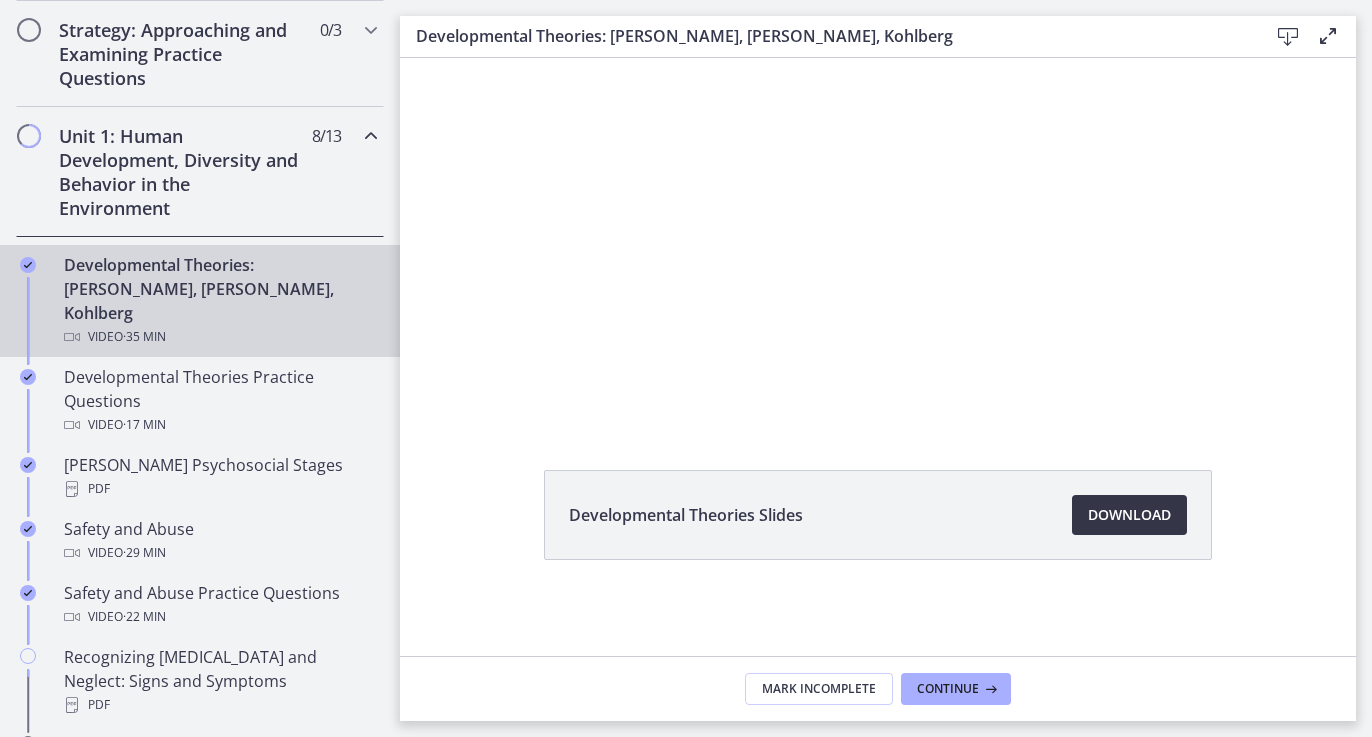 click on "Download
Opens in a new window" at bounding box center (1129, 515) 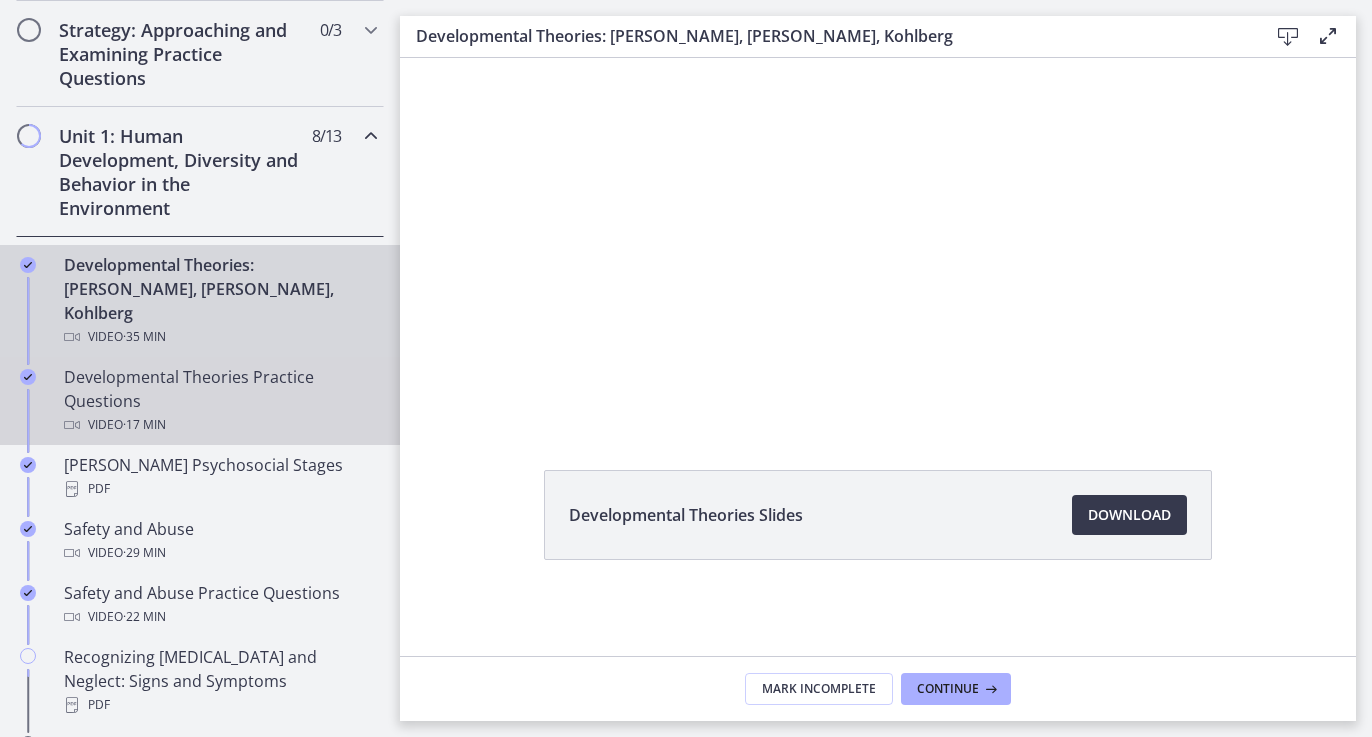 click on "Developmental Theories Practice Questions
Video
·  17 min" at bounding box center [220, 401] 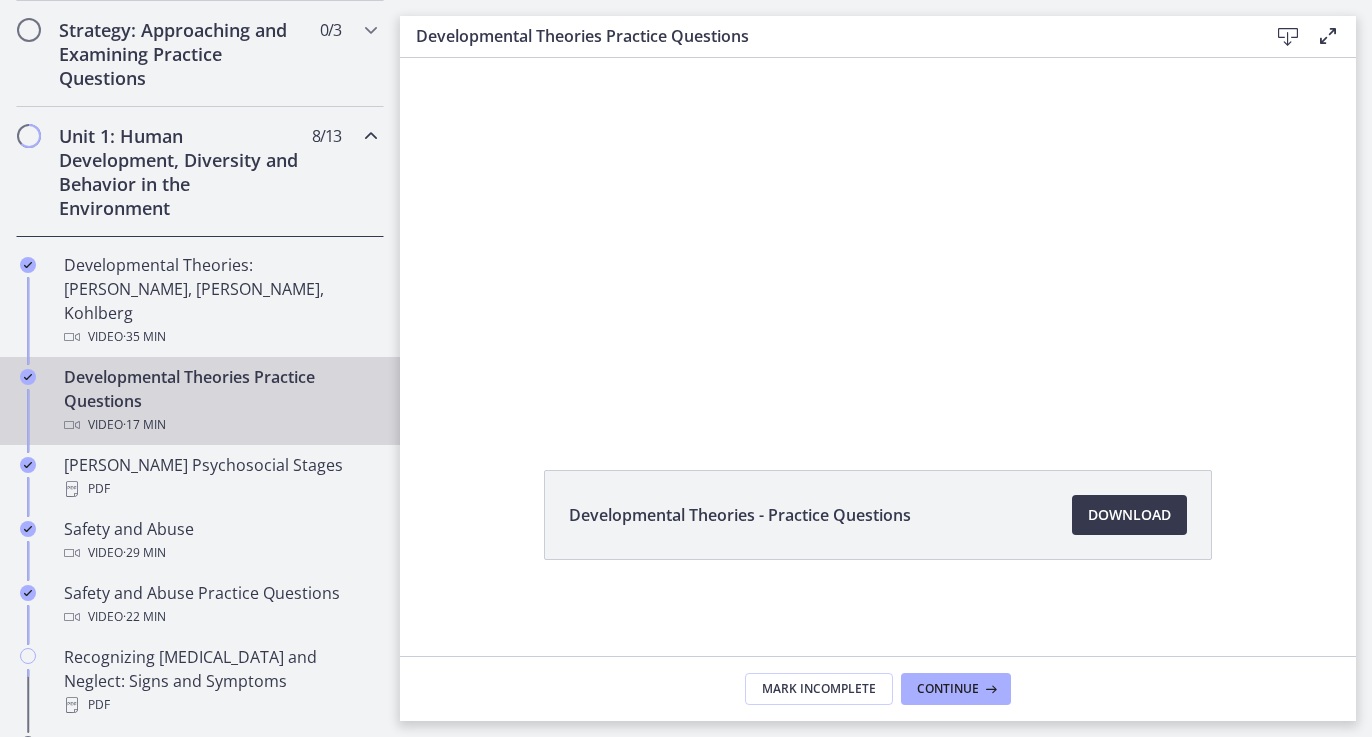 scroll, scrollTop: 0, scrollLeft: 0, axis: both 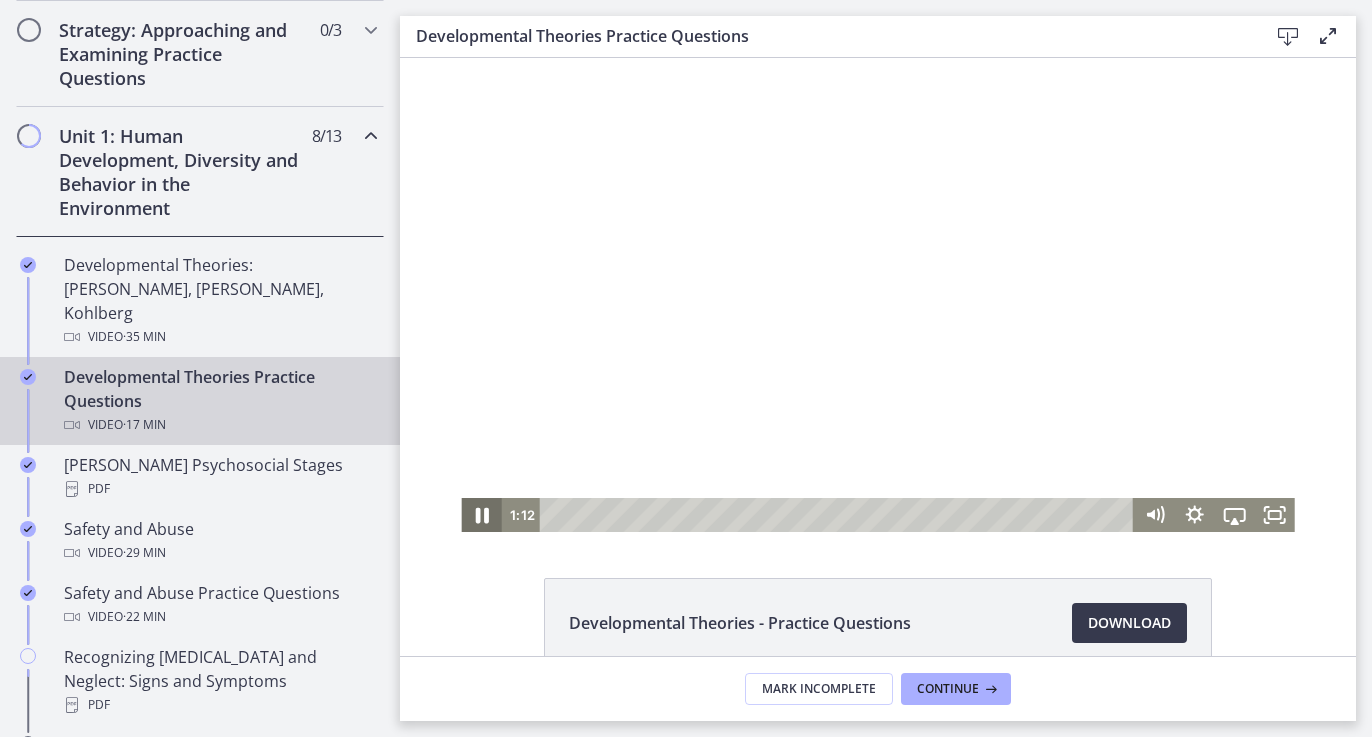 click 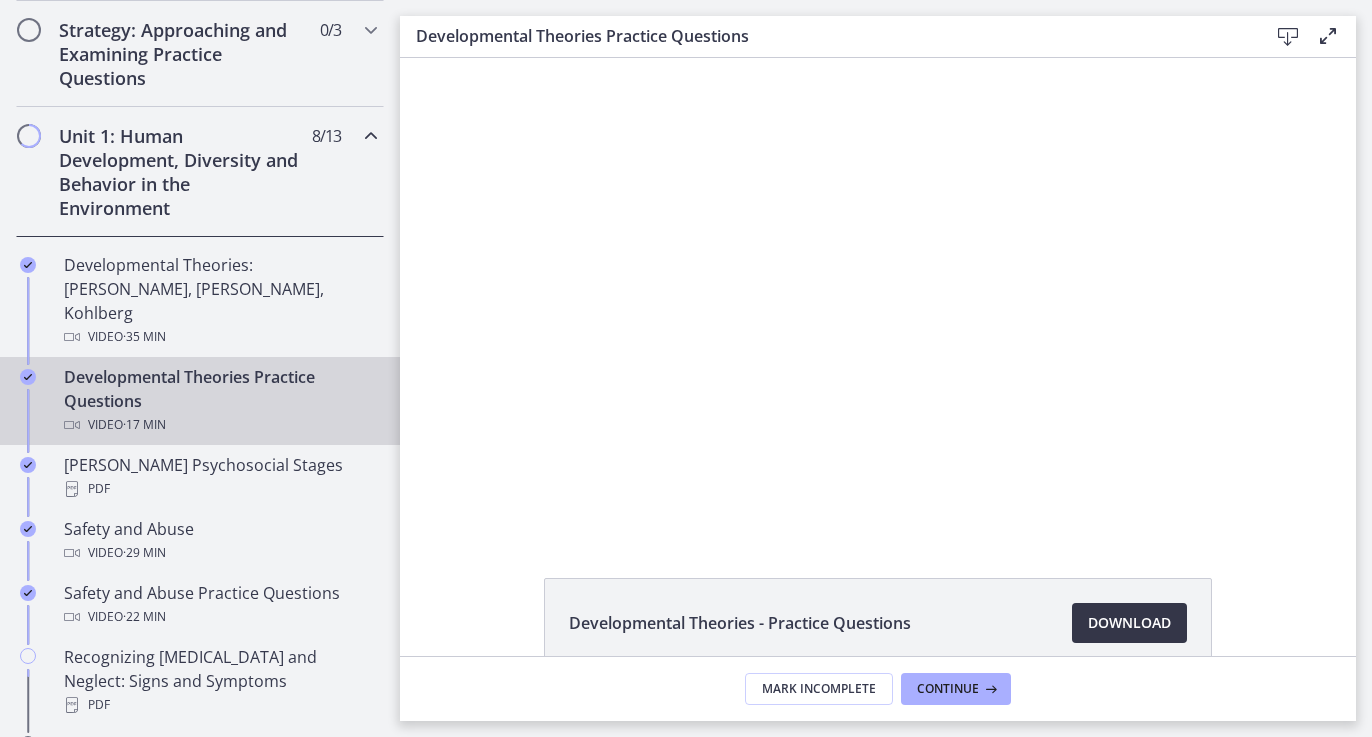 click on "Download
Opens in a new window" at bounding box center (1129, 623) 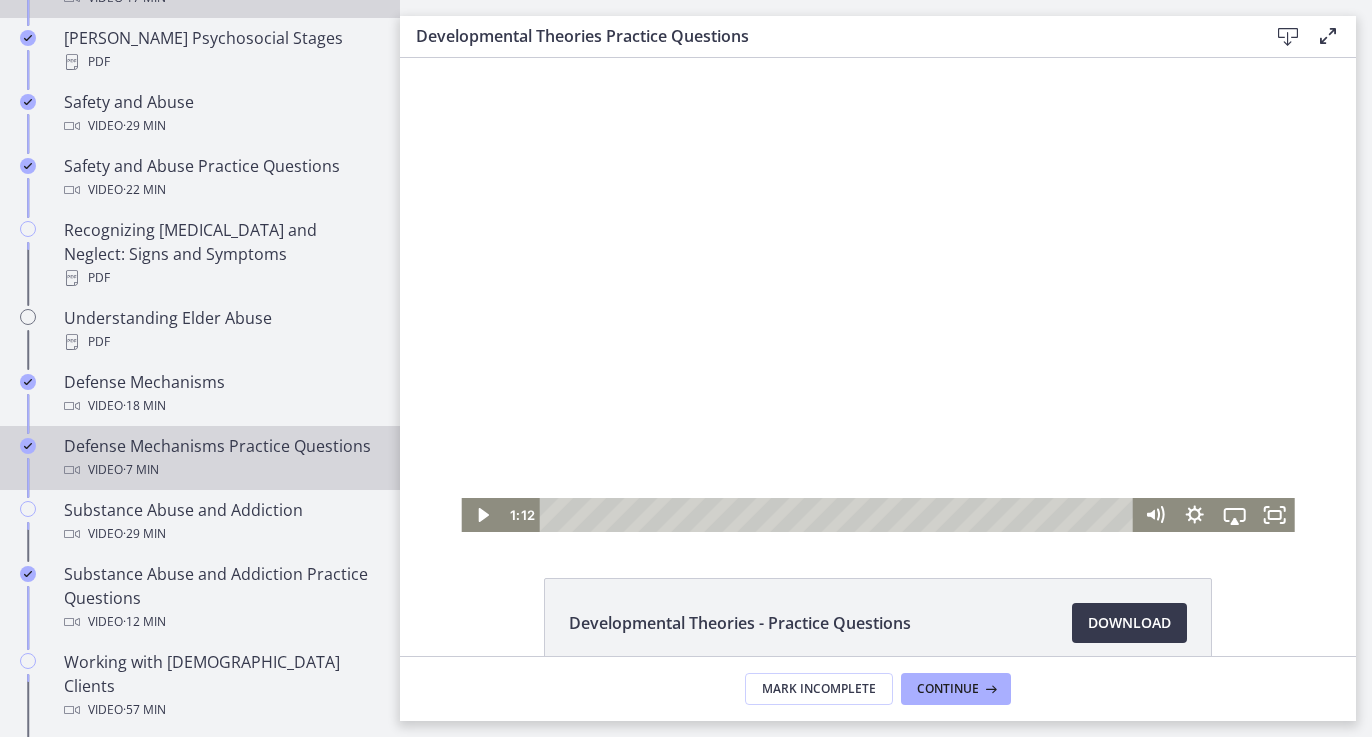 scroll, scrollTop: 777, scrollLeft: 0, axis: vertical 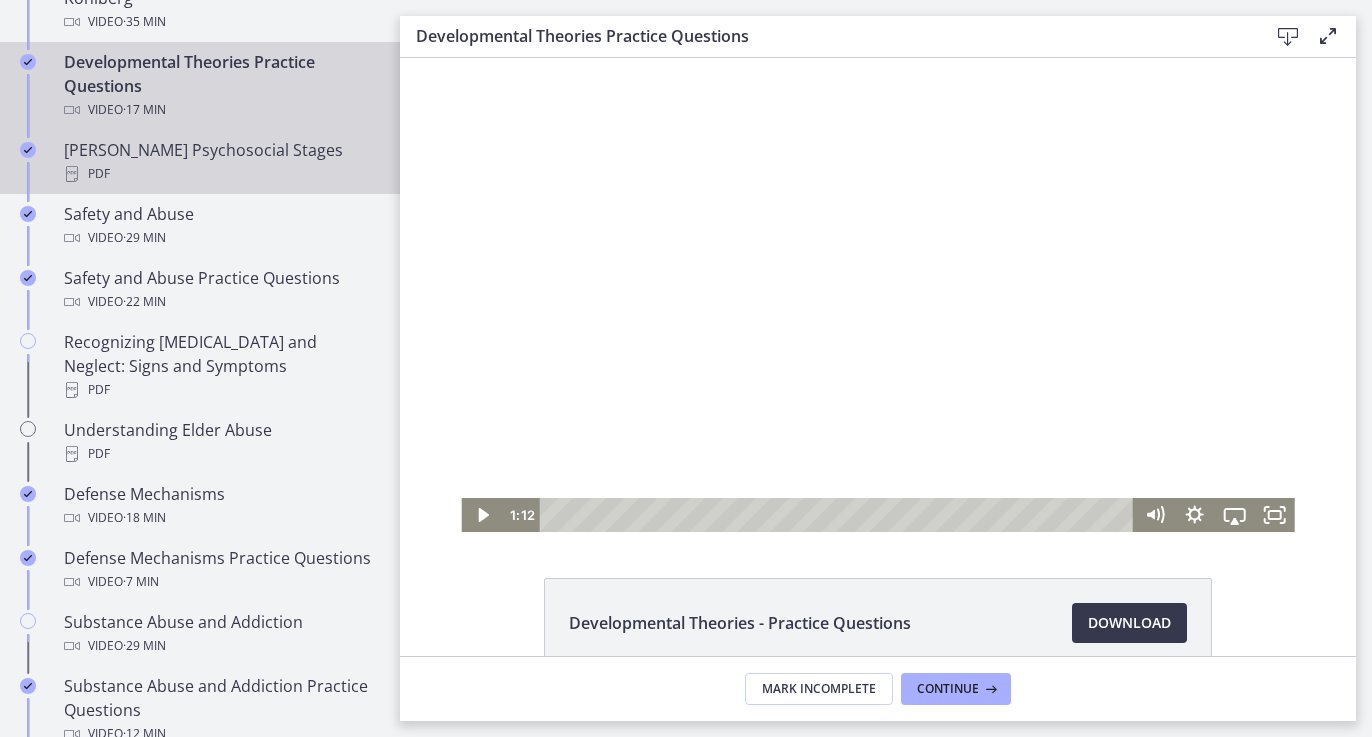 click on "PDF" at bounding box center (220, 174) 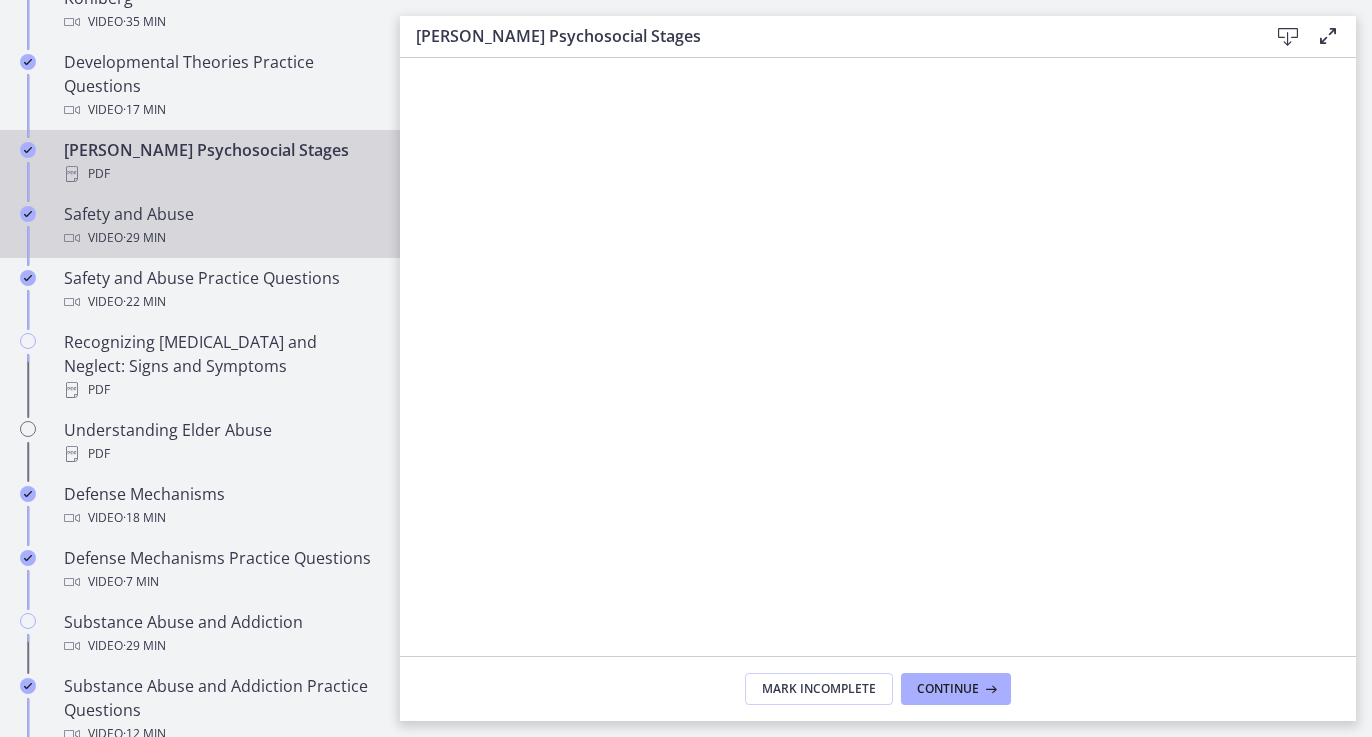 scroll, scrollTop: 659, scrollLeft: 0, axis: vertical 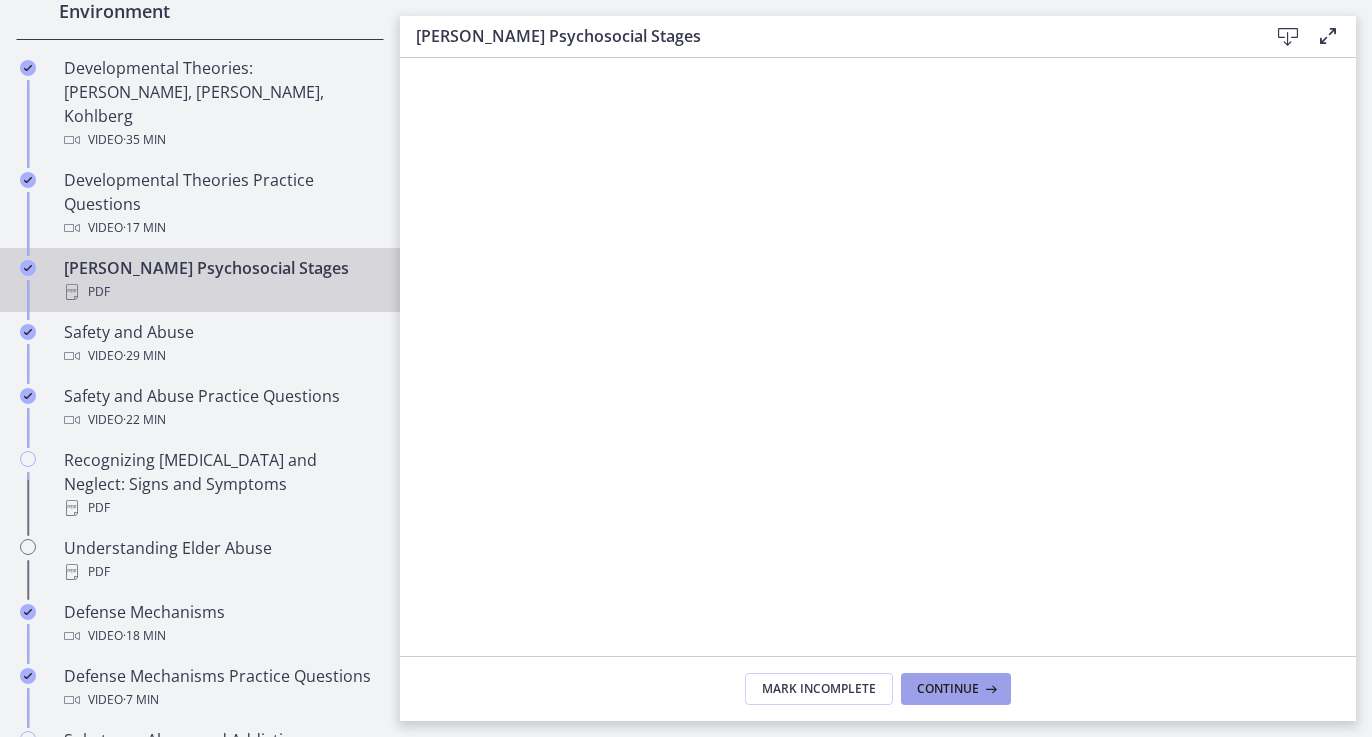 click on "Continue" at bounding box center (948, 689) 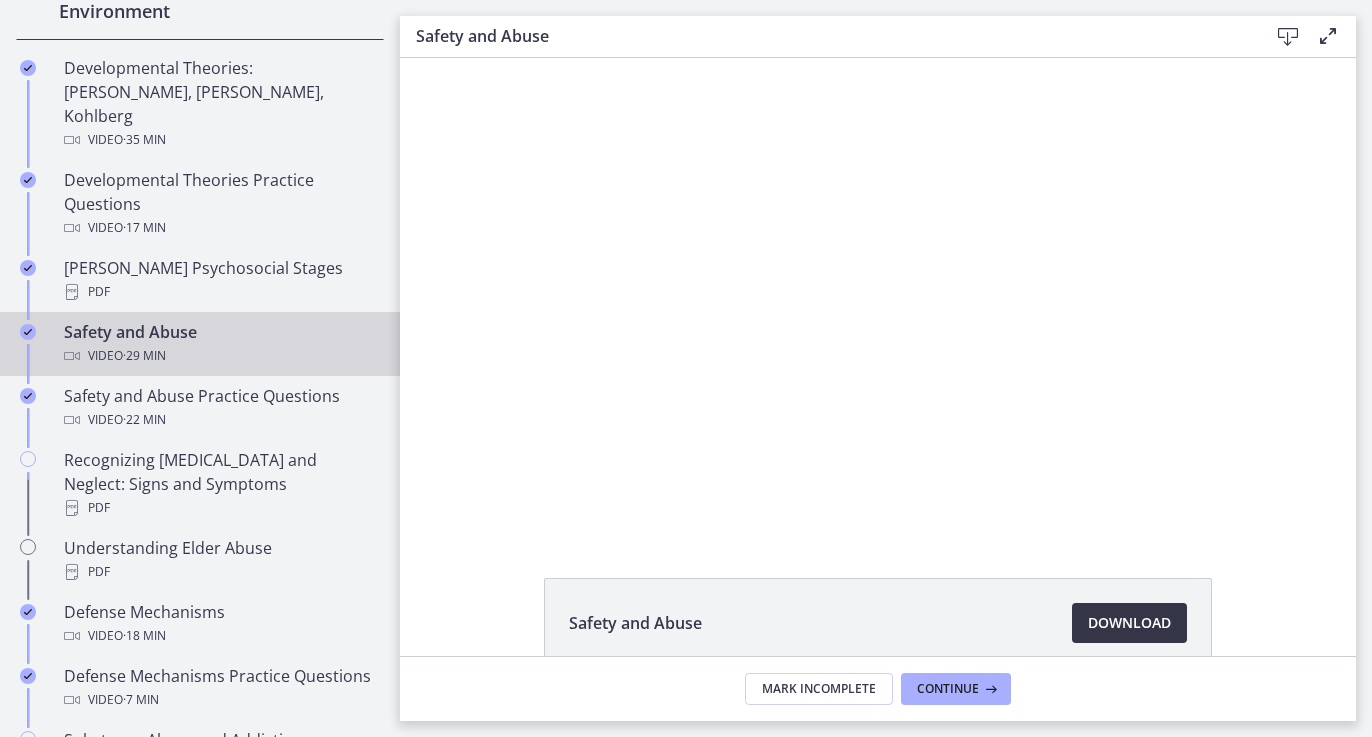 click on "Download
Opens in a new window" at bounding box center [1129, 623] 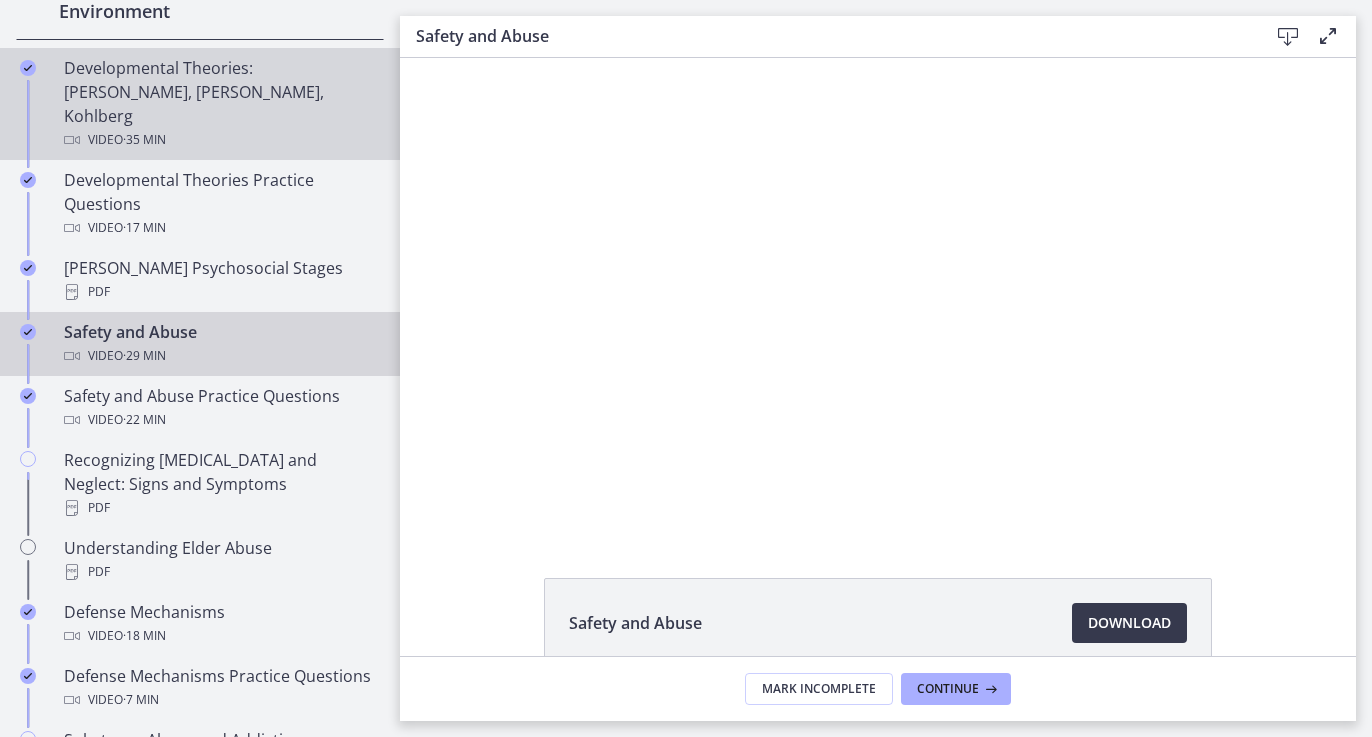 scroll, scrollTop: 617, scrollLeft: 0, axis: vertical 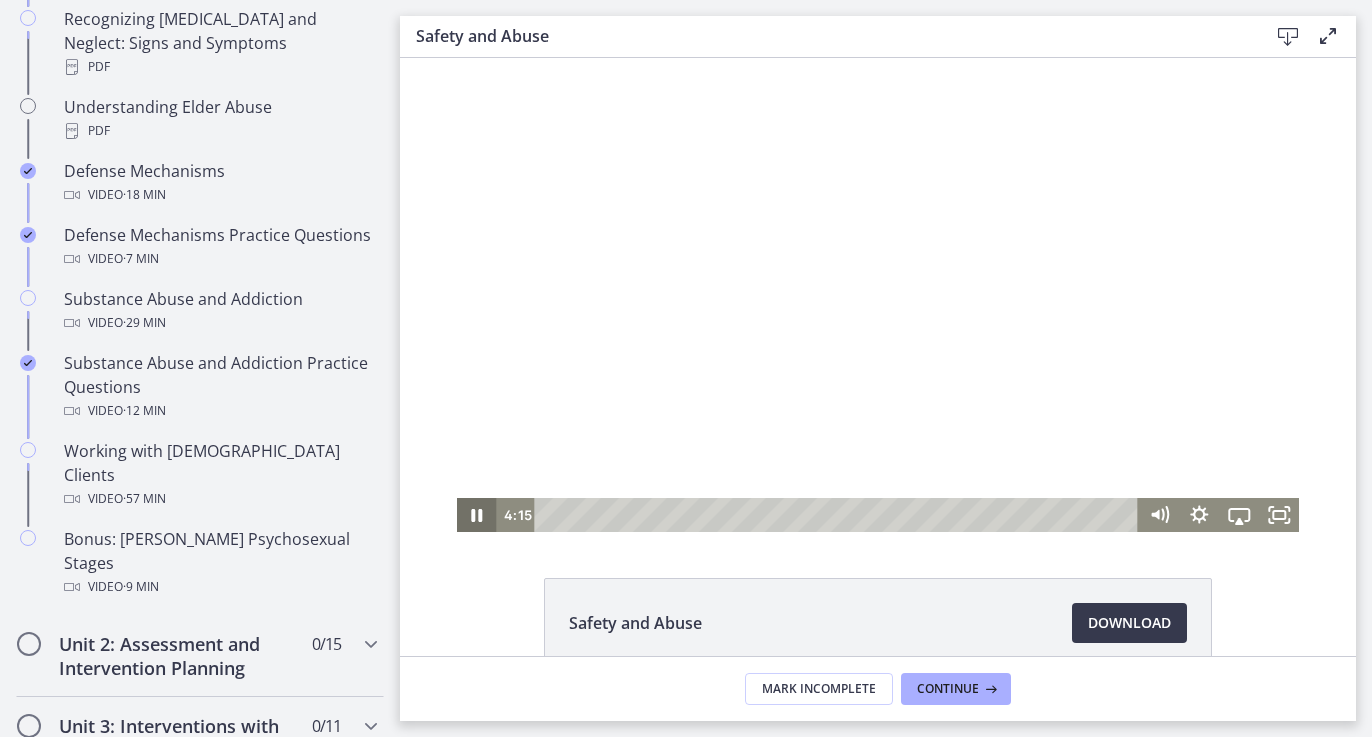 click 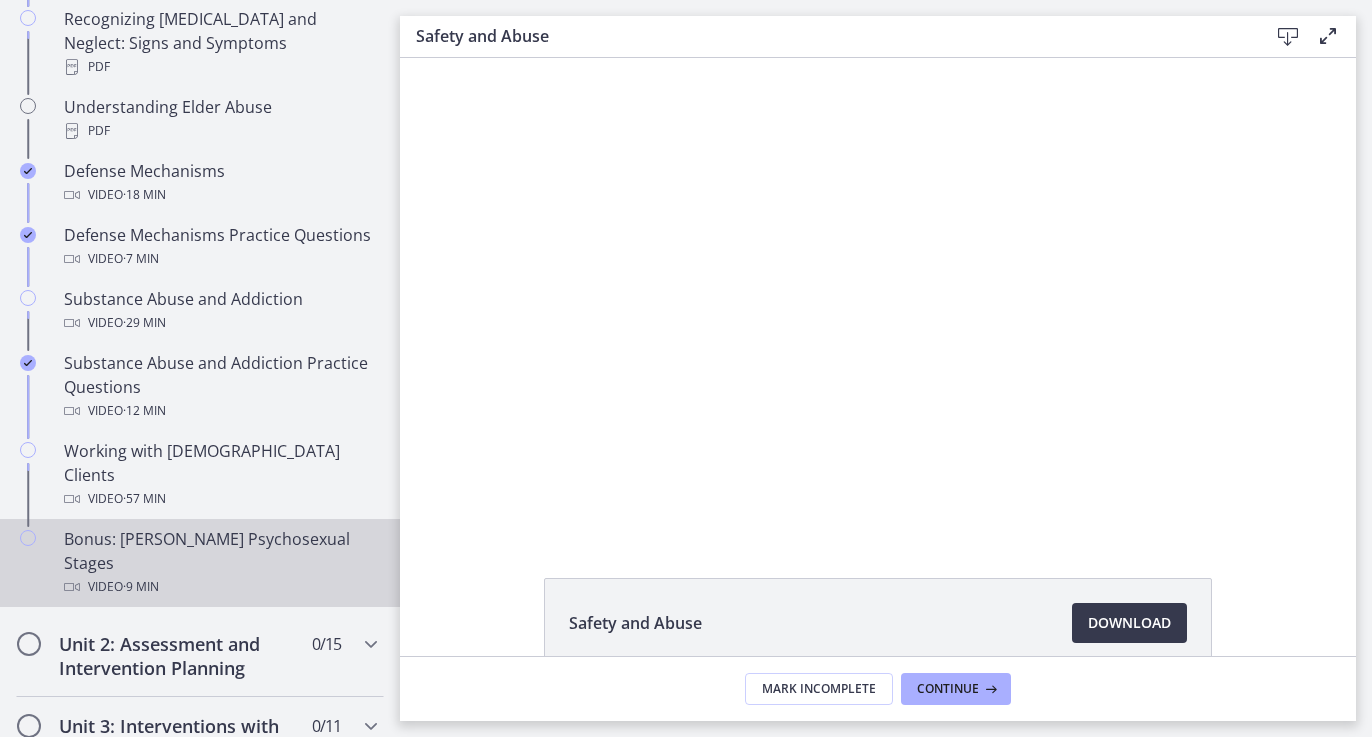 click on "Bonus: [PERSON_NAME] Psychosexual Stages
Video
·  9 min" at bounding box center [220, 563] 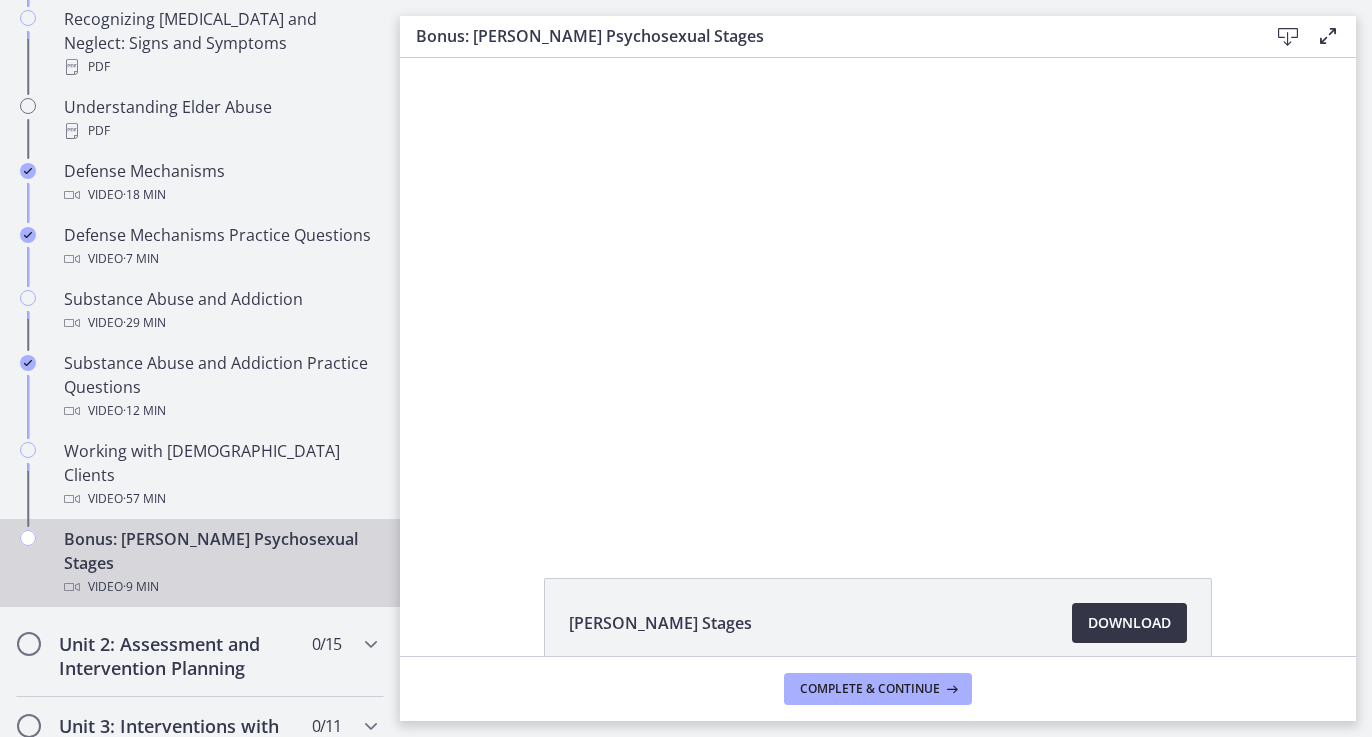 scroll, scrollTop: 0, scrollLeft: 0, axis: both 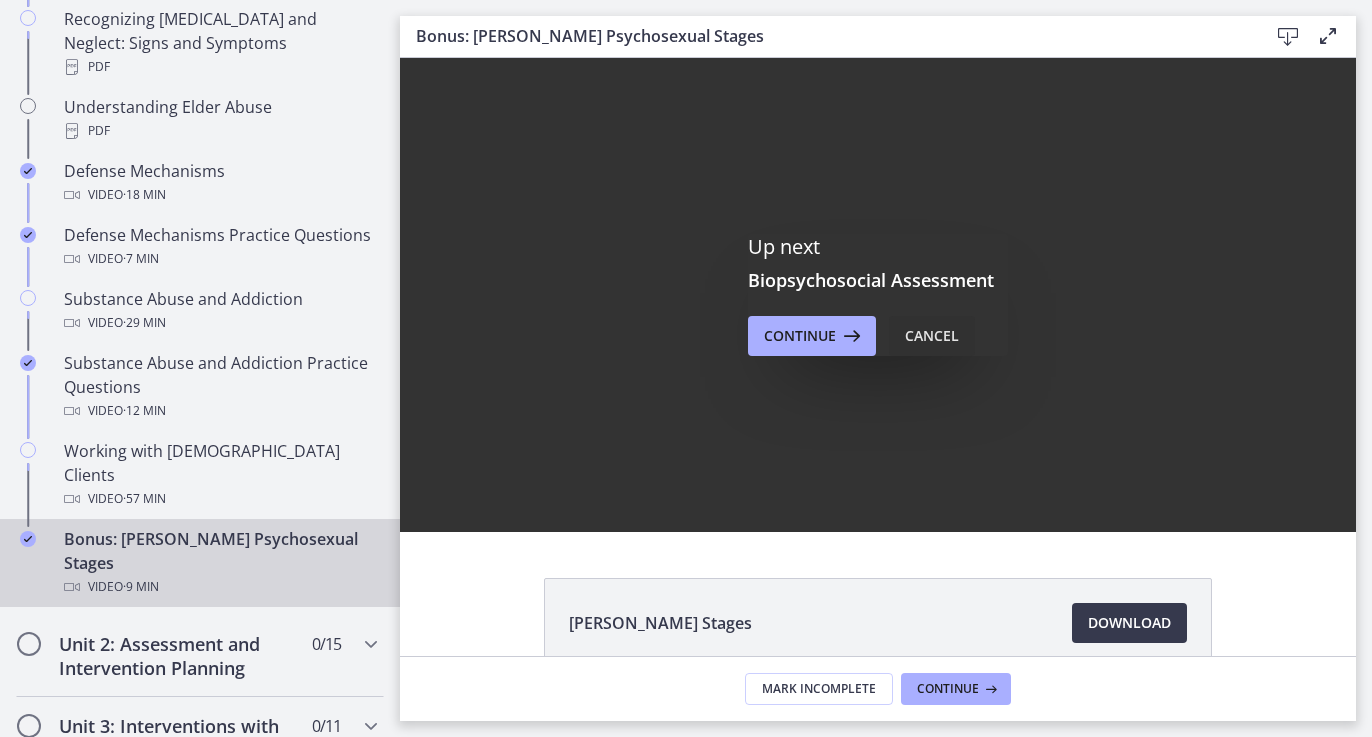 click on "Cancel" at bounding box center (932, 336) 